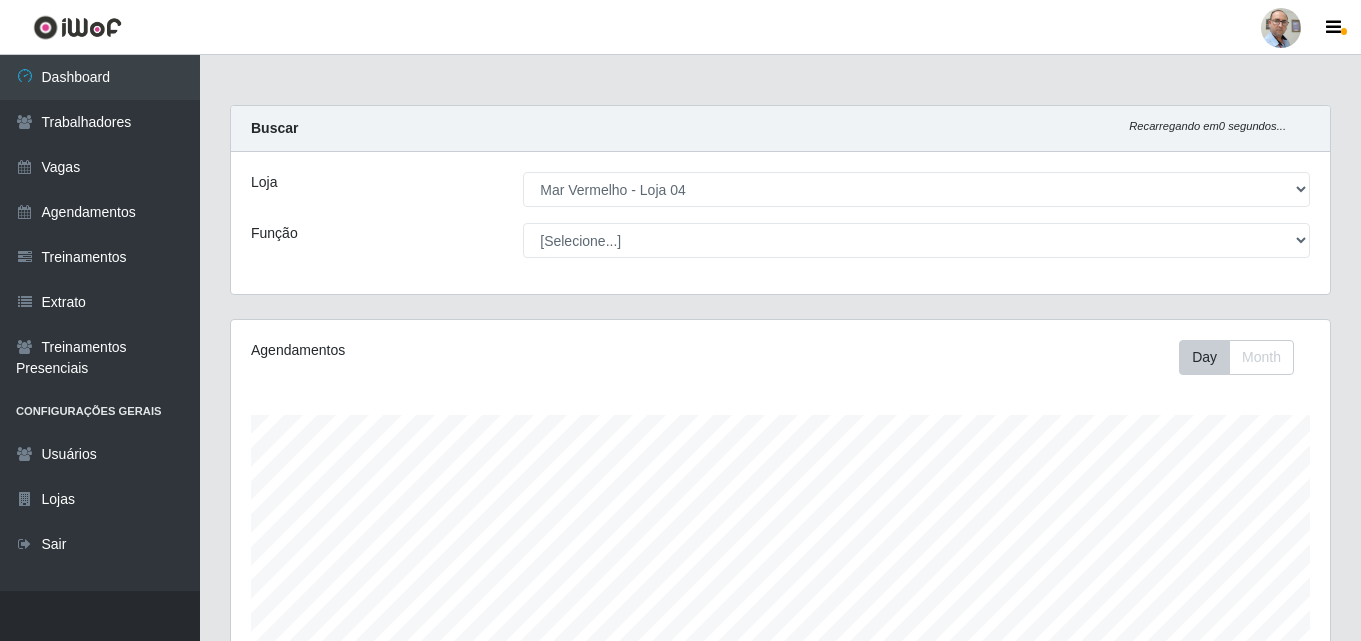select on "251" 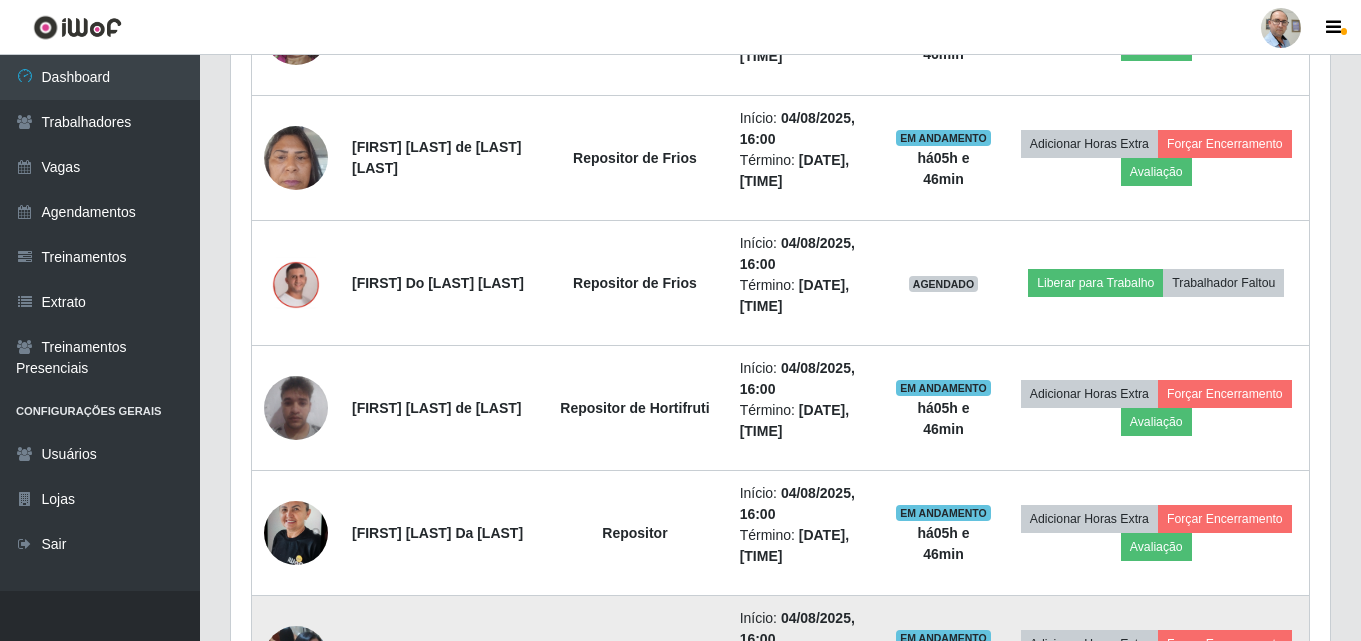 scroll, scrollTop: 999585, scrollLeft: 998901, axis: both 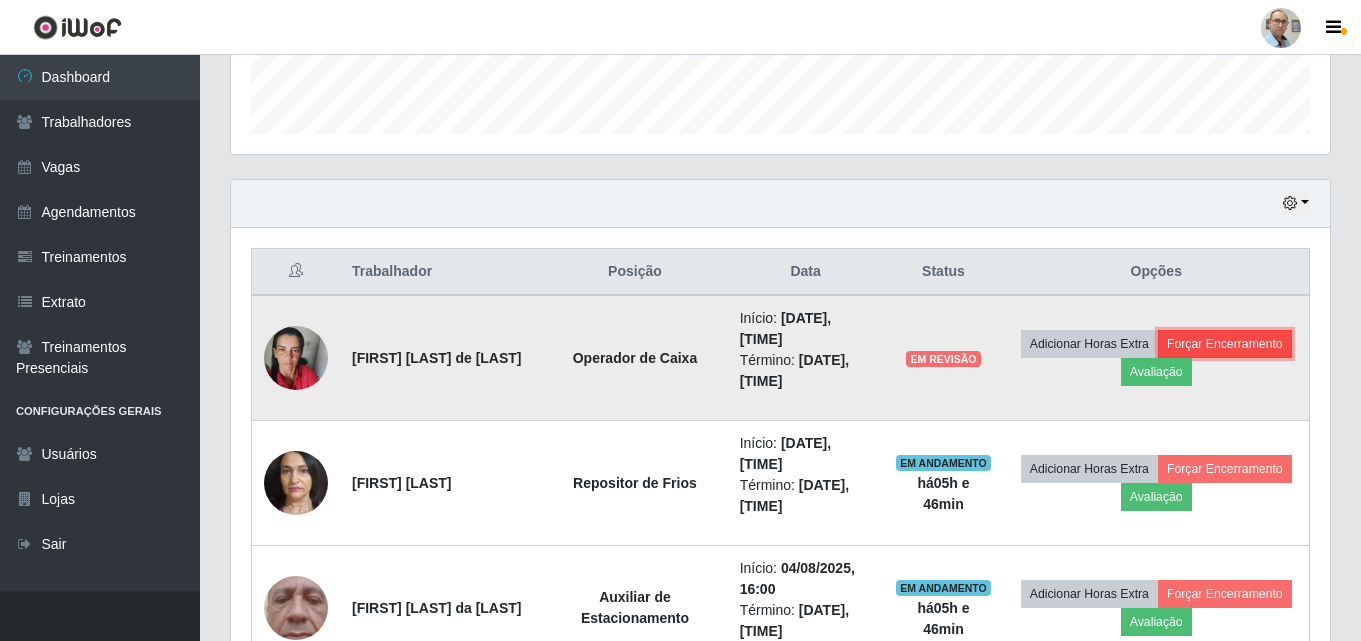 click on "Forçar Encerramento" at bounding box center [1225, 344] 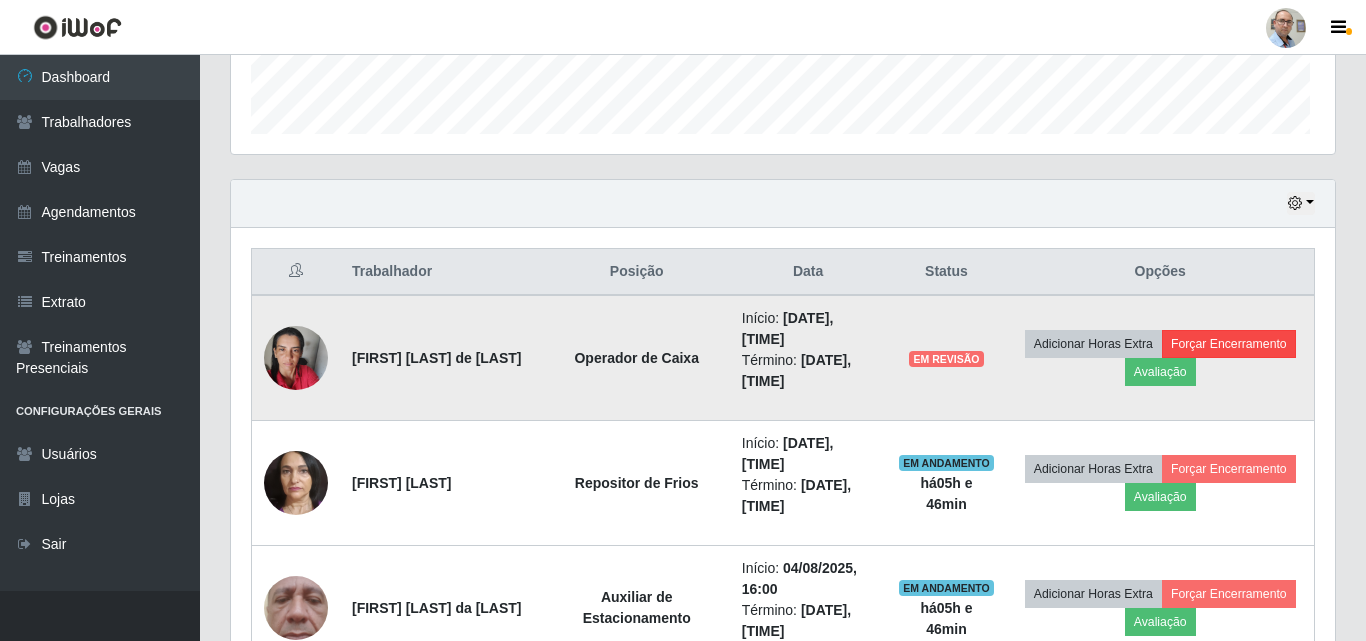 scroll, scrollTop: 999585, scrollLeft: 998911, axis: both 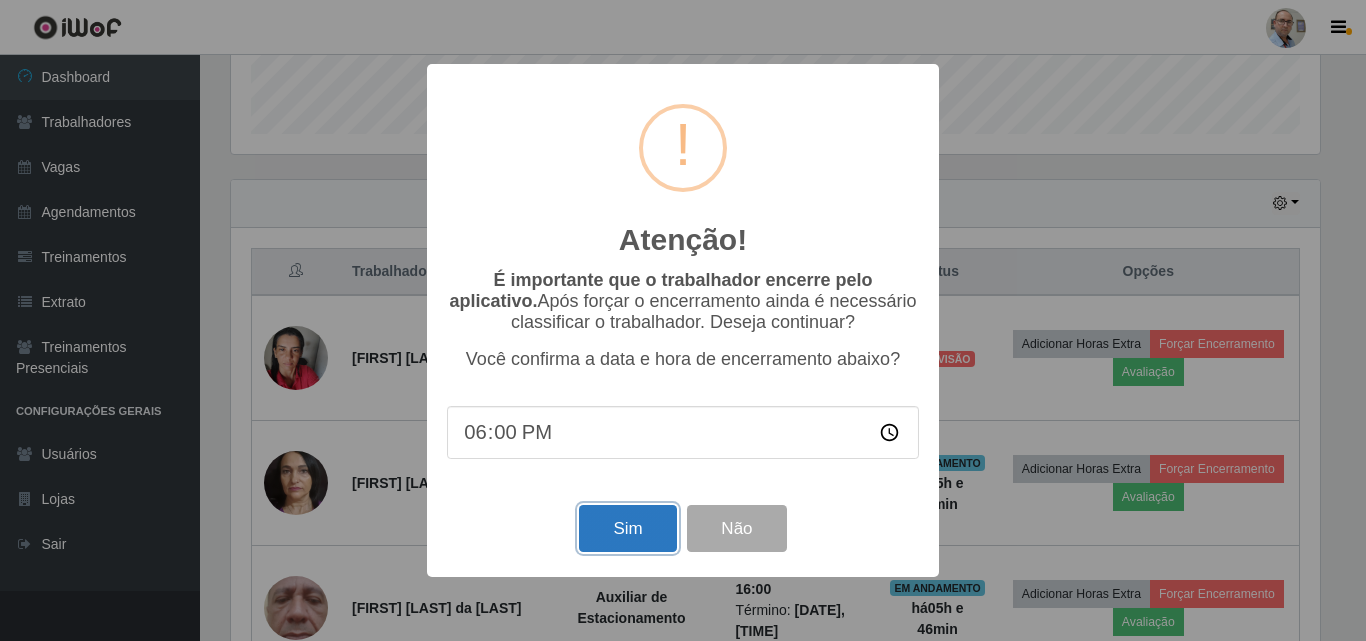click on "Sim" at bounding box center (627, 528) 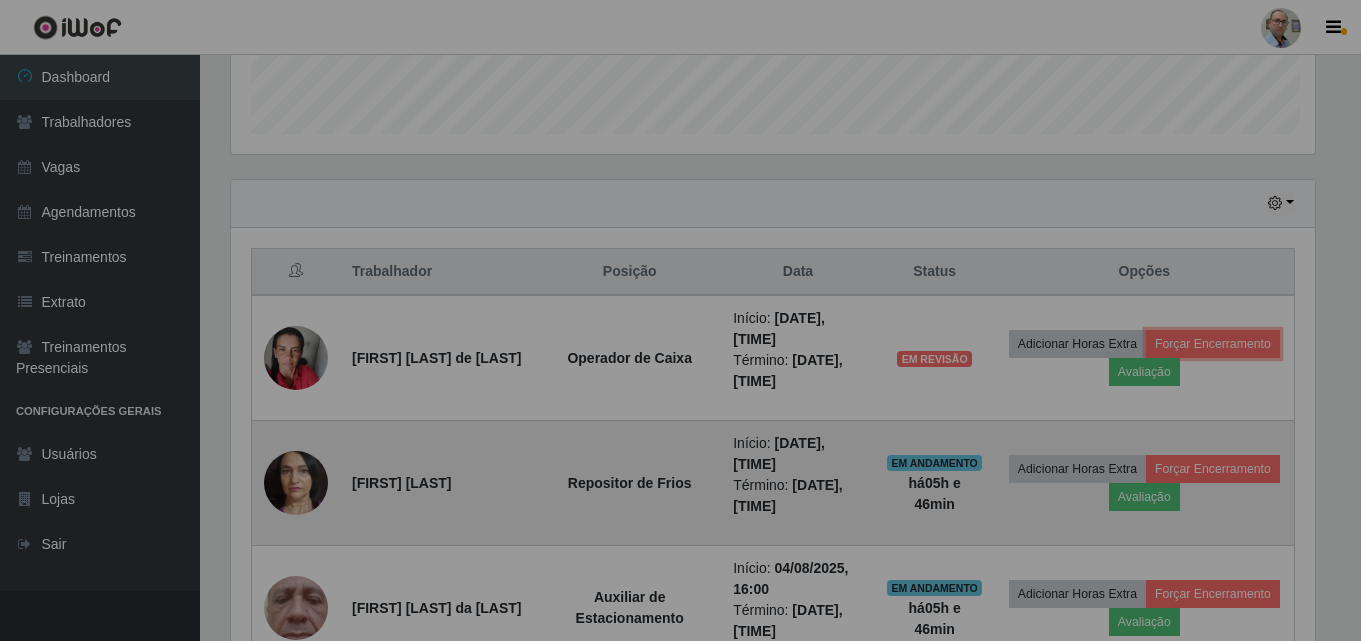 scroll, scrollTop: 999585, scrollLeft: 998901, axis: both 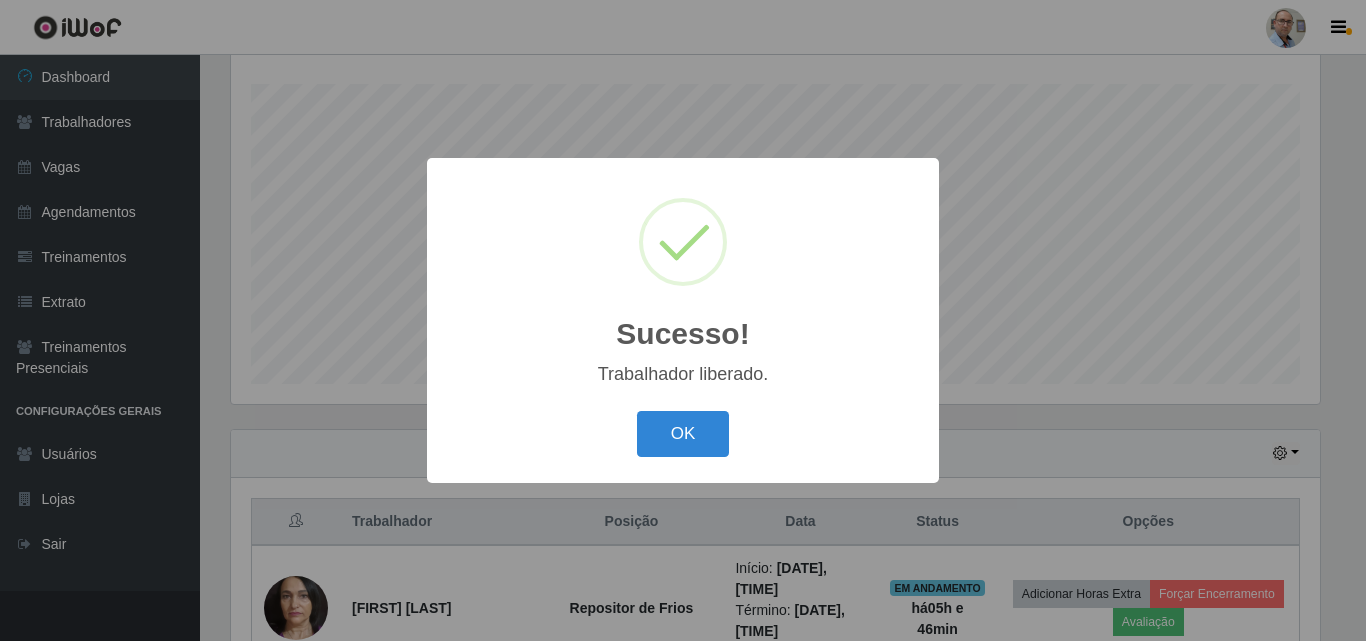 click on "Sucesso! × Trabalhador liberado. OK Cancel" at bounding box center (683, 320) 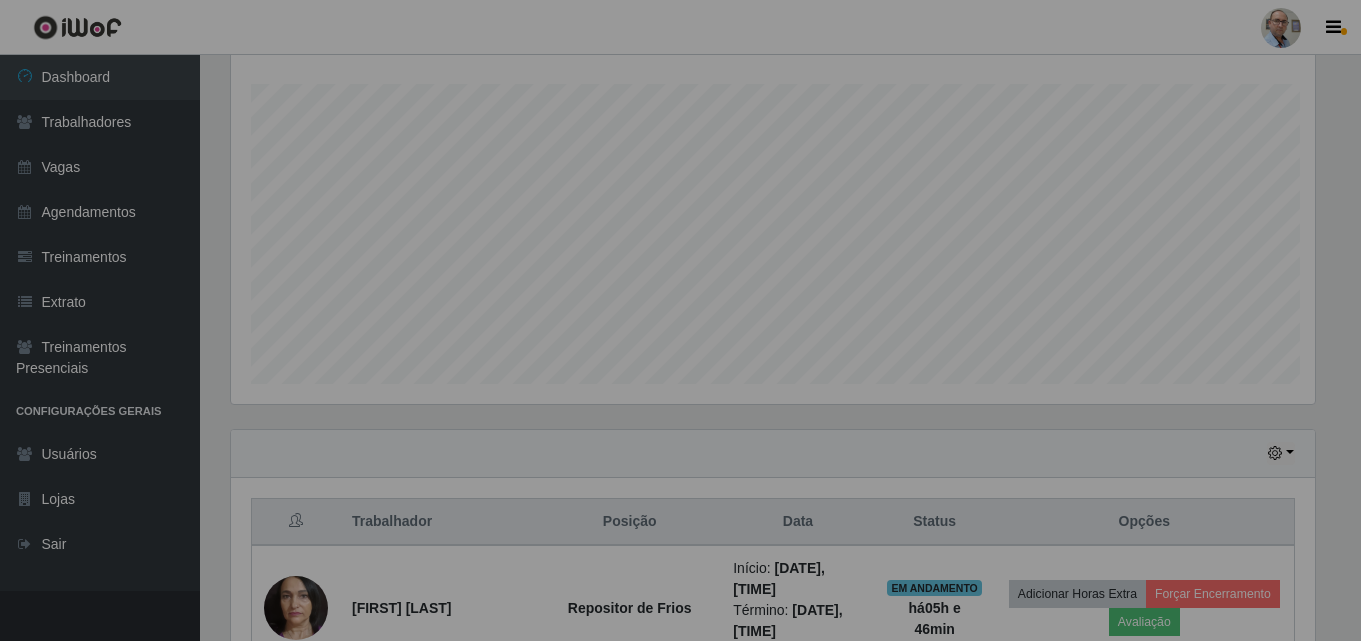 scroll, scrollTop: 999585, scrollLeft: 998901, axis: both 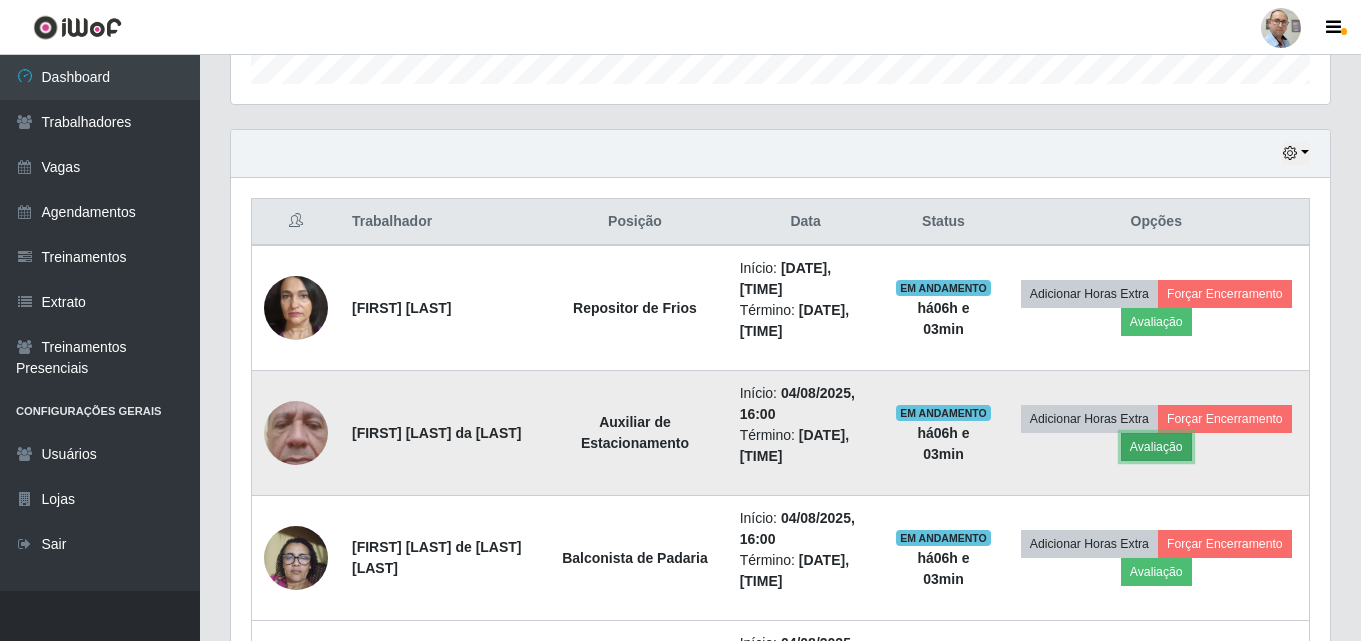 click on "Avaliação" at bounding box center (1156, 447) 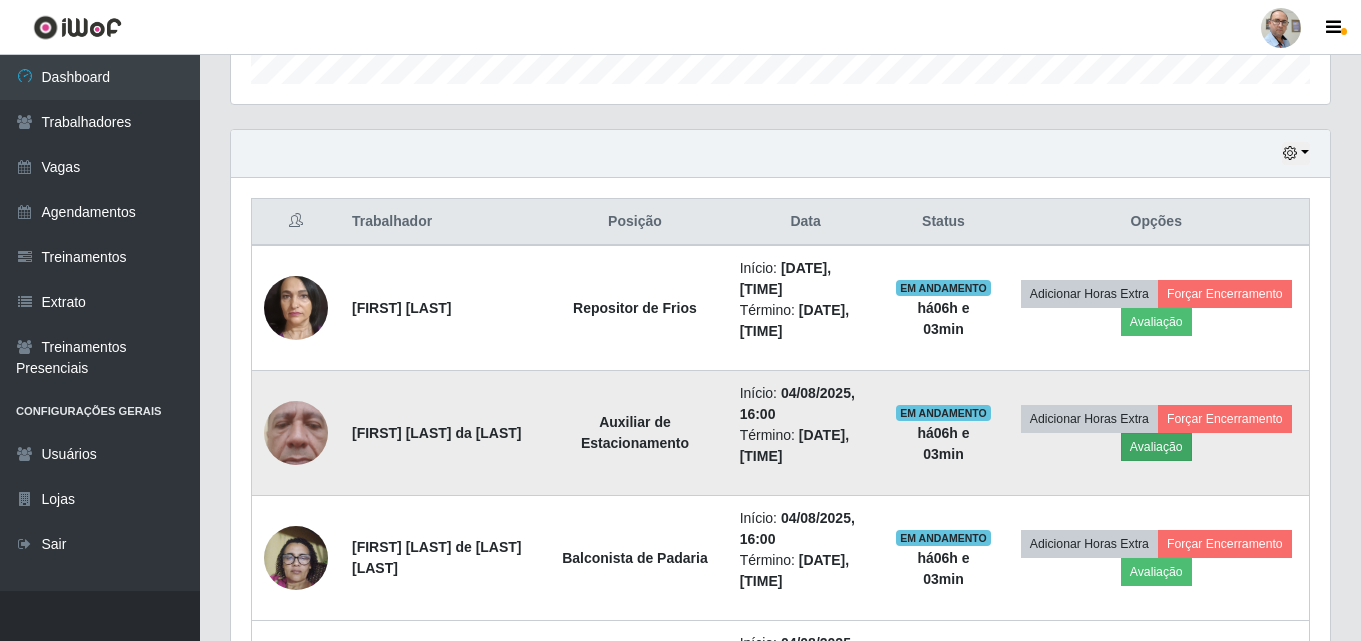 scroll, scrollTop: 999585, scrollLeft: 998911, axis: both 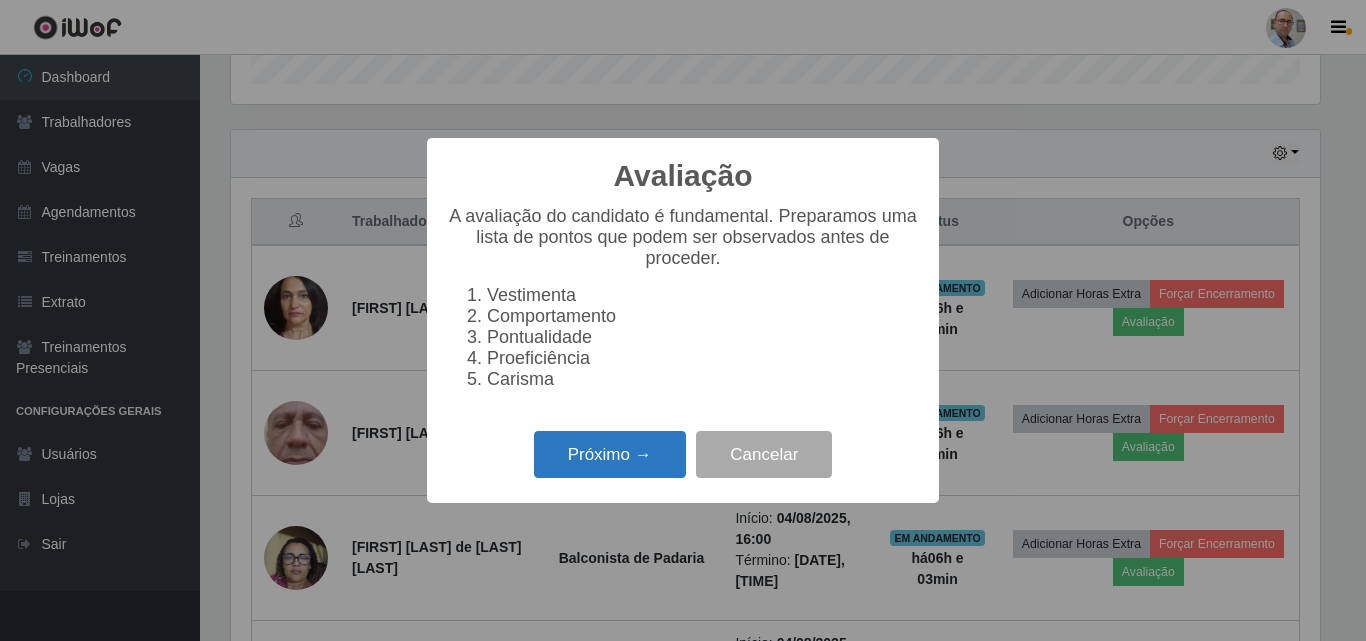 click on "Próximo →" at bounding box center (610, 454) 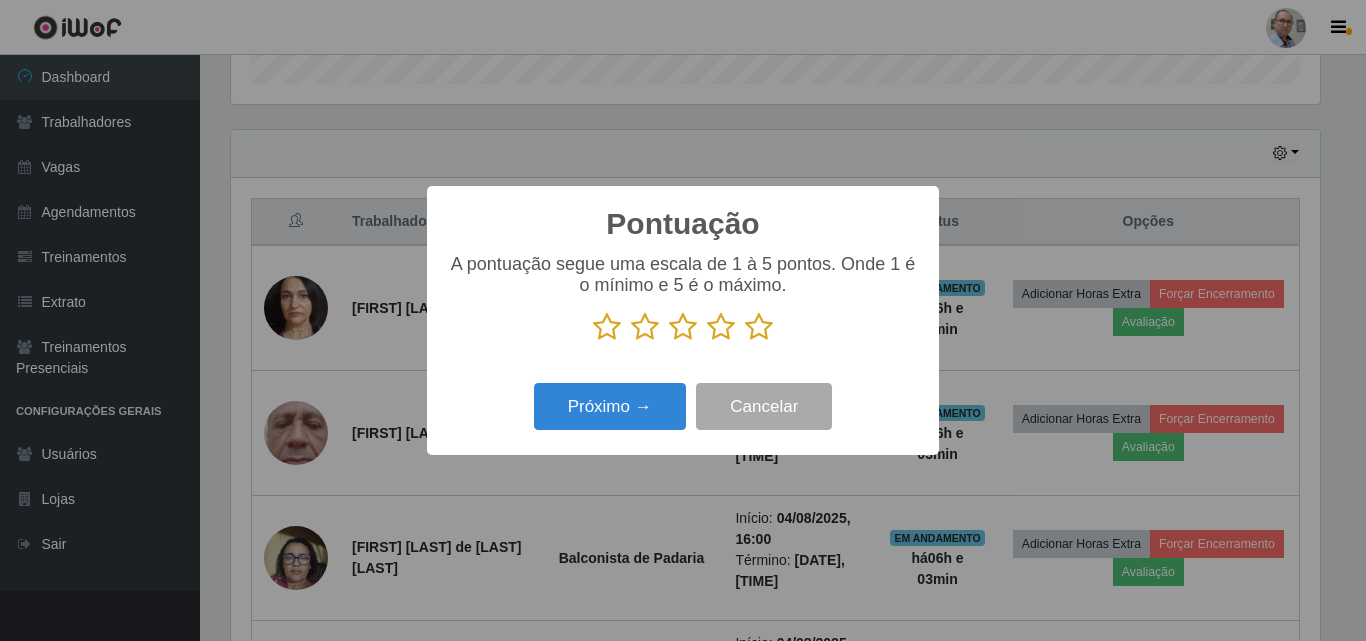 scroll, scrollTop: 999585, scrollLeft: 998911, axis: both 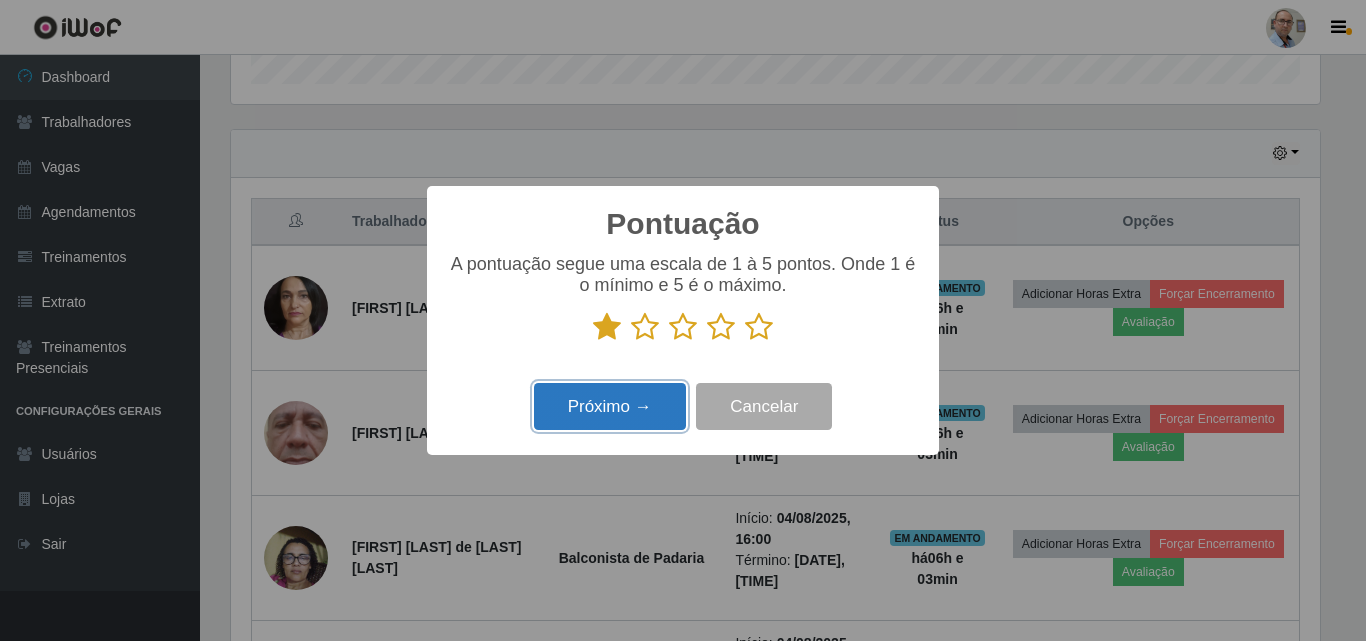 click on "Próximo →" at bounding box center [610, 406] 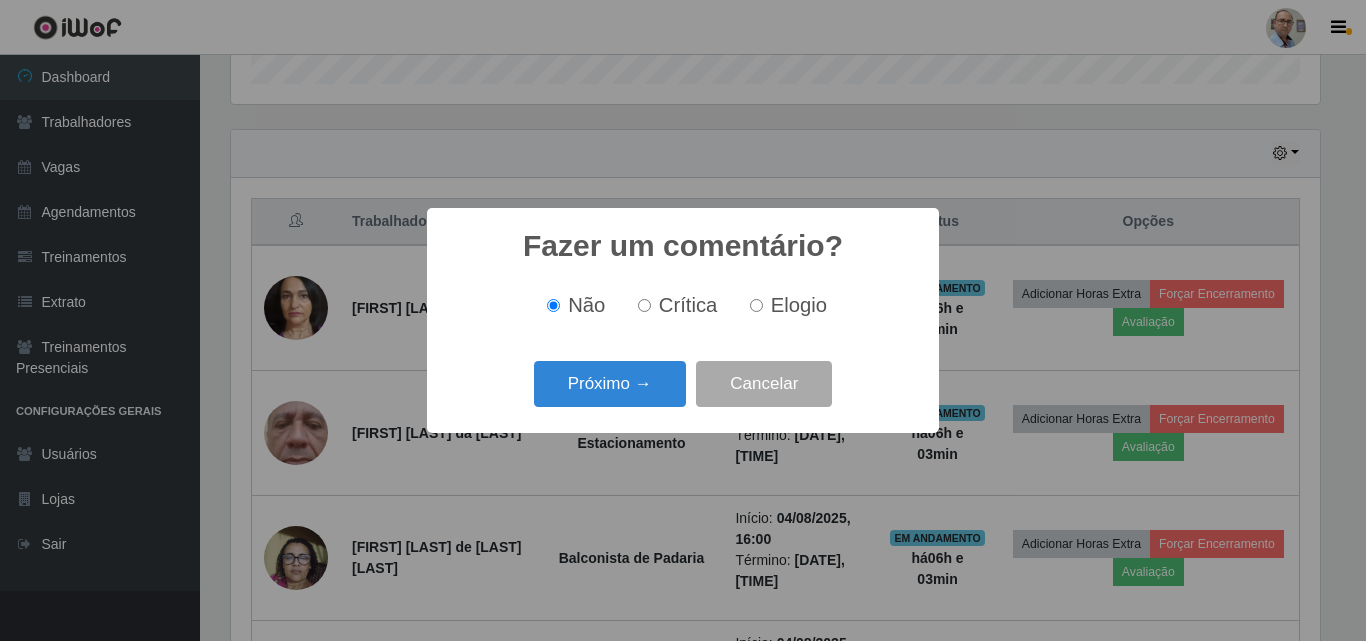 scroll, scrollTop: 999585, scrollLeft: 998911, axis: both 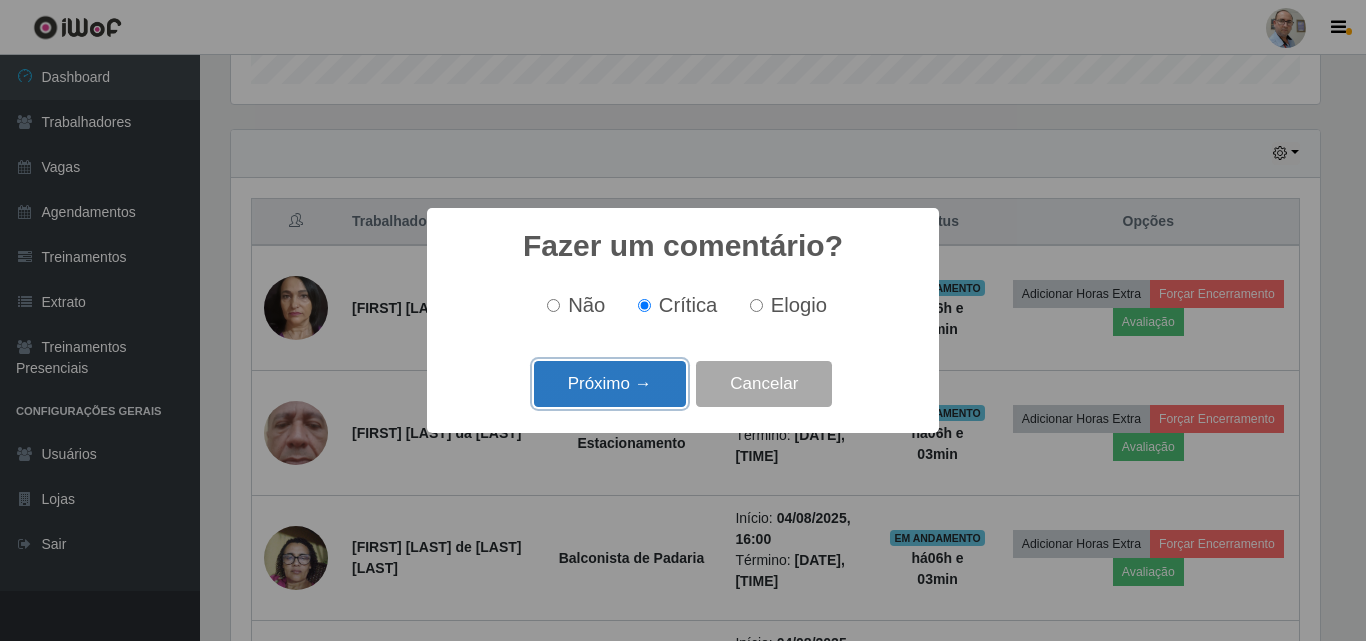 click on "Próximo →" at bounding box center [610, 384] 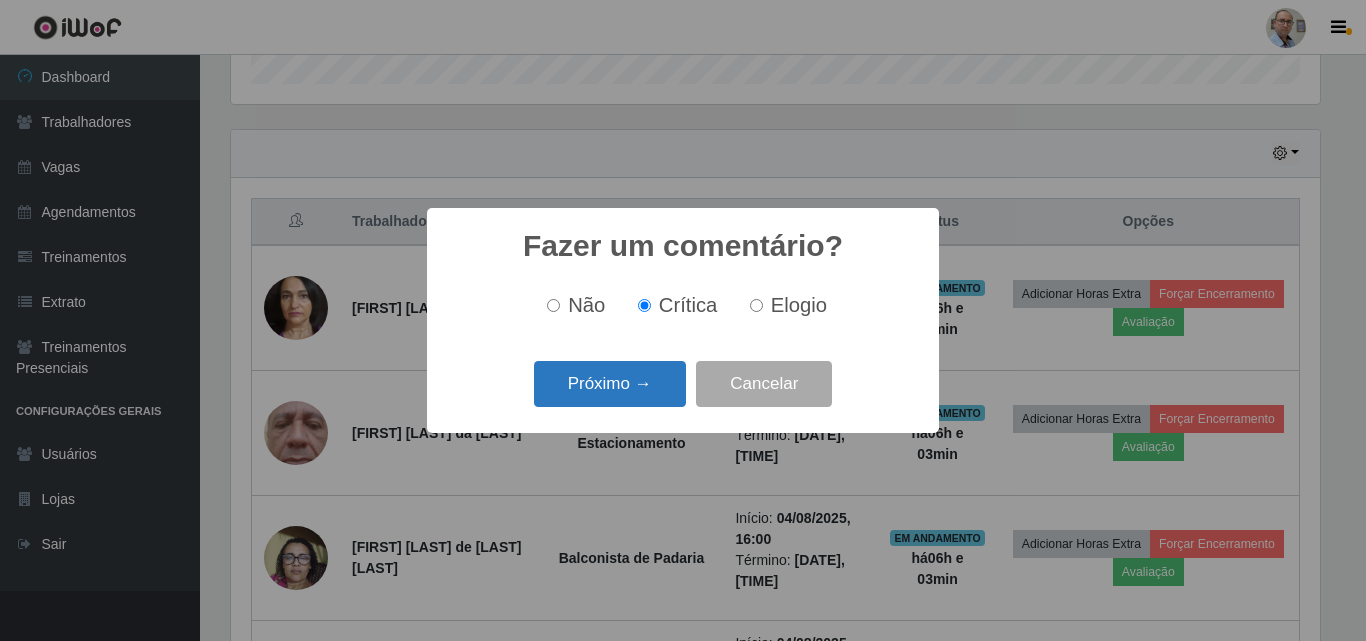 scroll, scrollTop: 999585, scrollLeft: 998911, axis: both 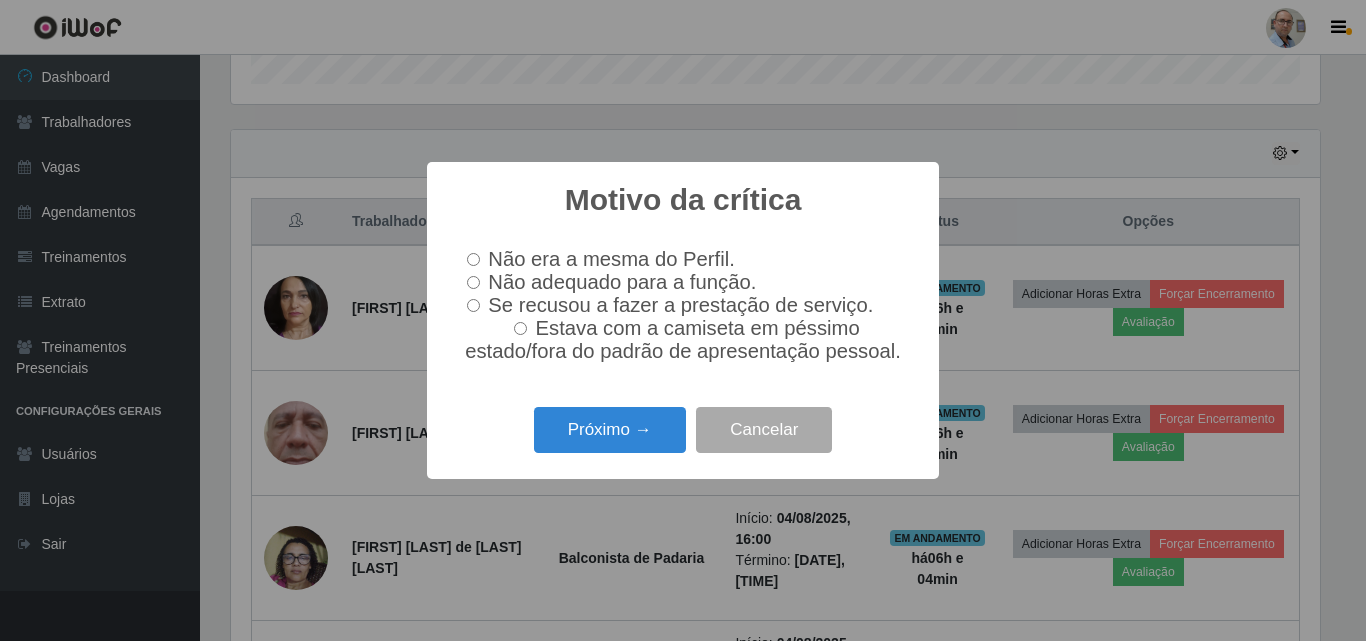 click on "Se recusou a fazer a prestação de serviço." at bounding box center (473, 305) 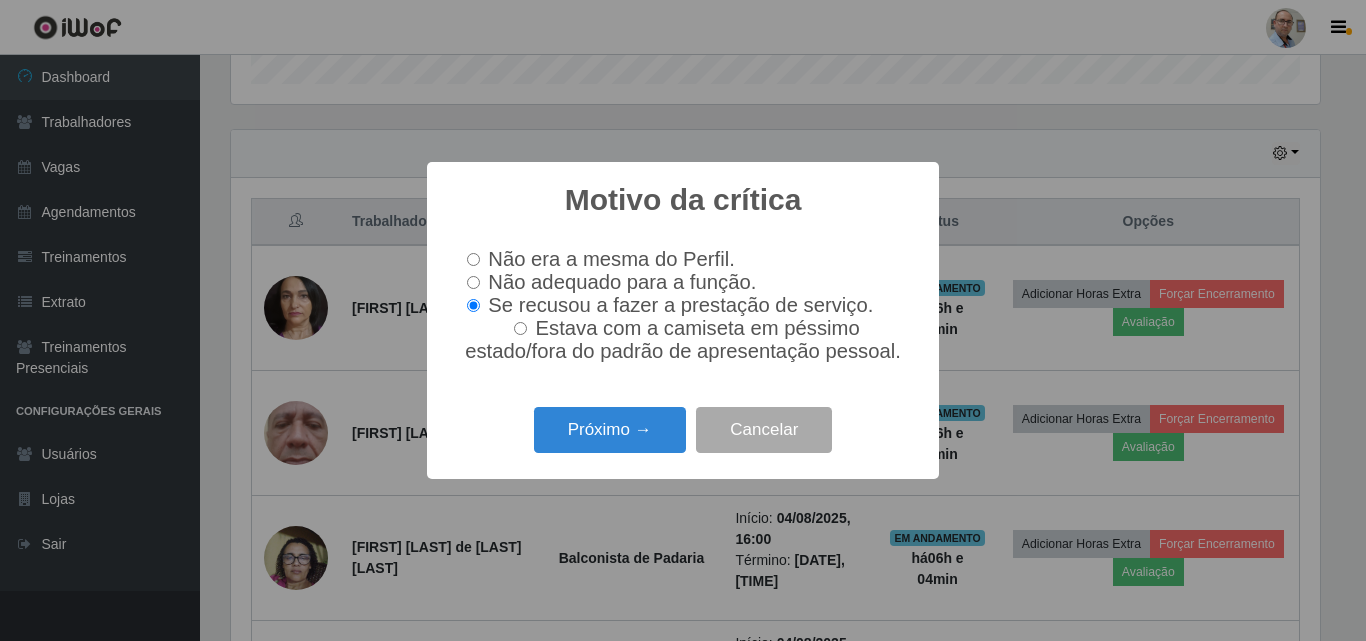 click on "Não adequado para a função." at bounding box center [473, 282] 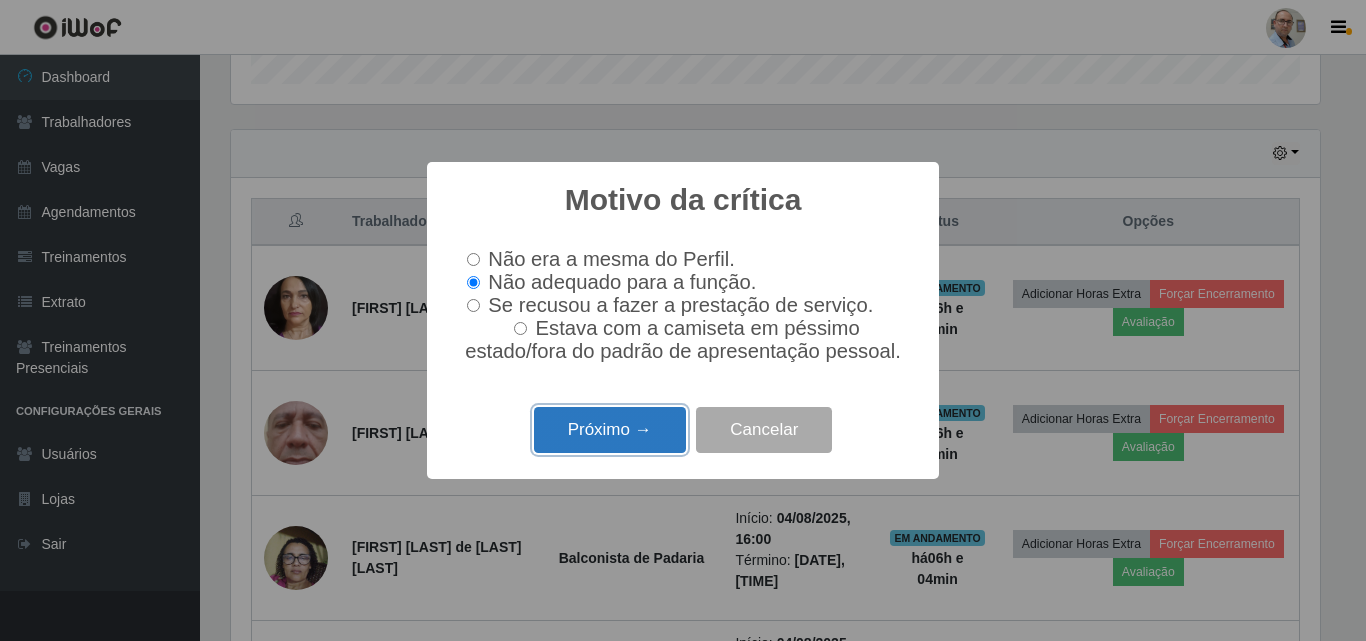 click on "Próximo →" at bounding box center (610, 430) 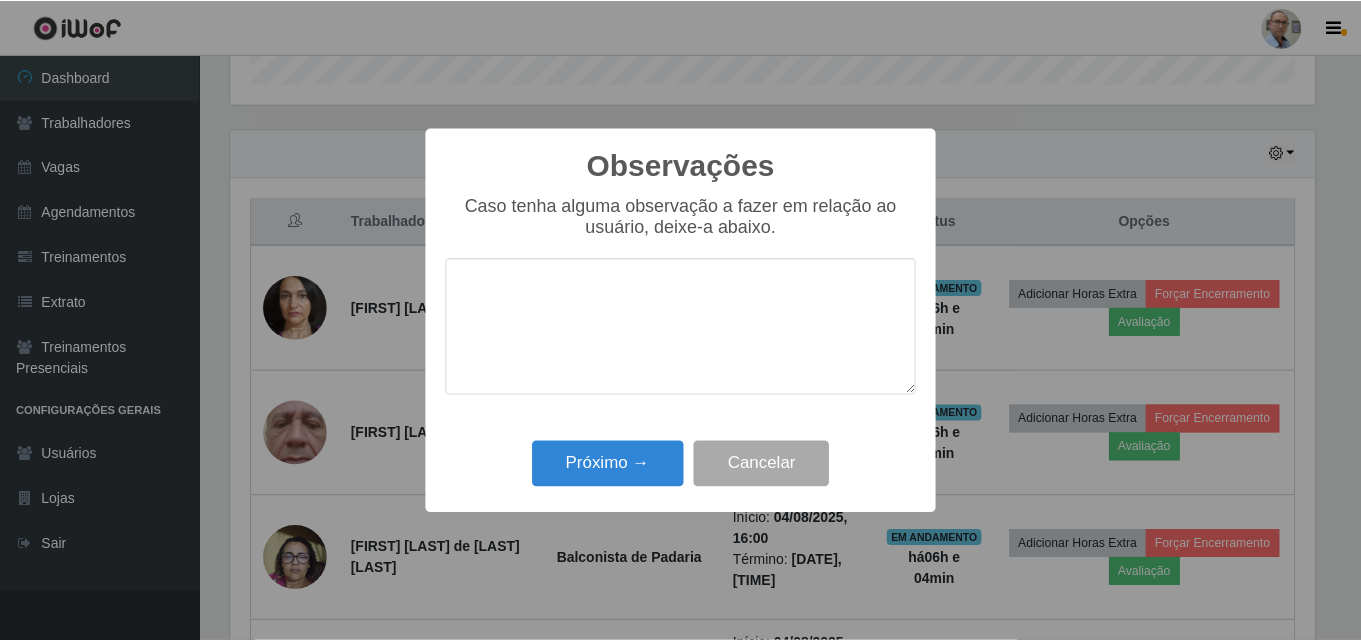 scroll, scrollTop: 999585, scrollLeft: 998911, axis: both 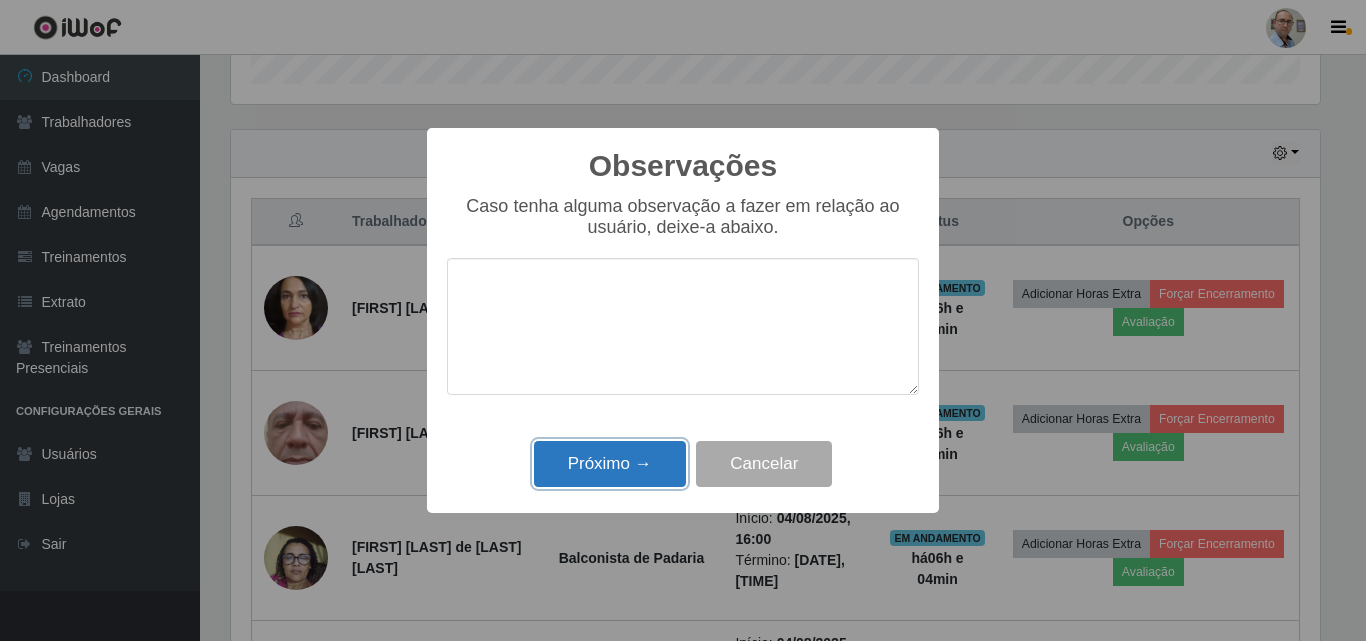 click on "Próximo →" at bounding box center (610, 464) 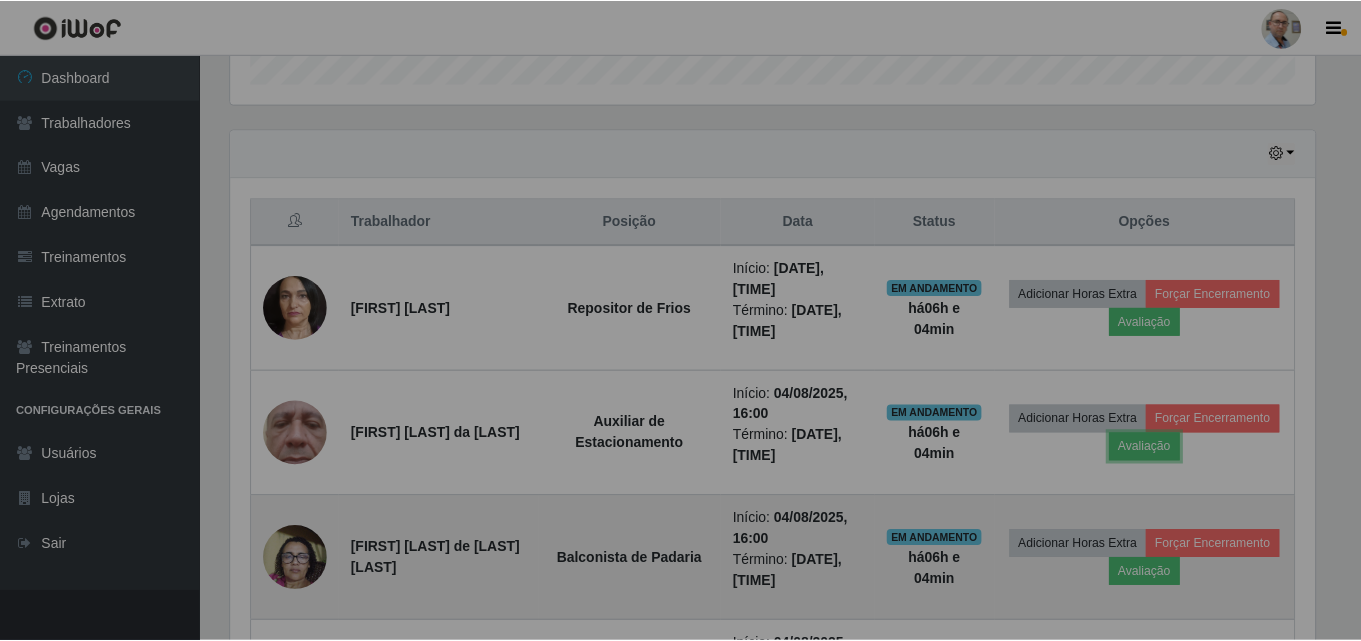 scroll, scrollTop: 999585, scrollLeft: 998901, axis: both 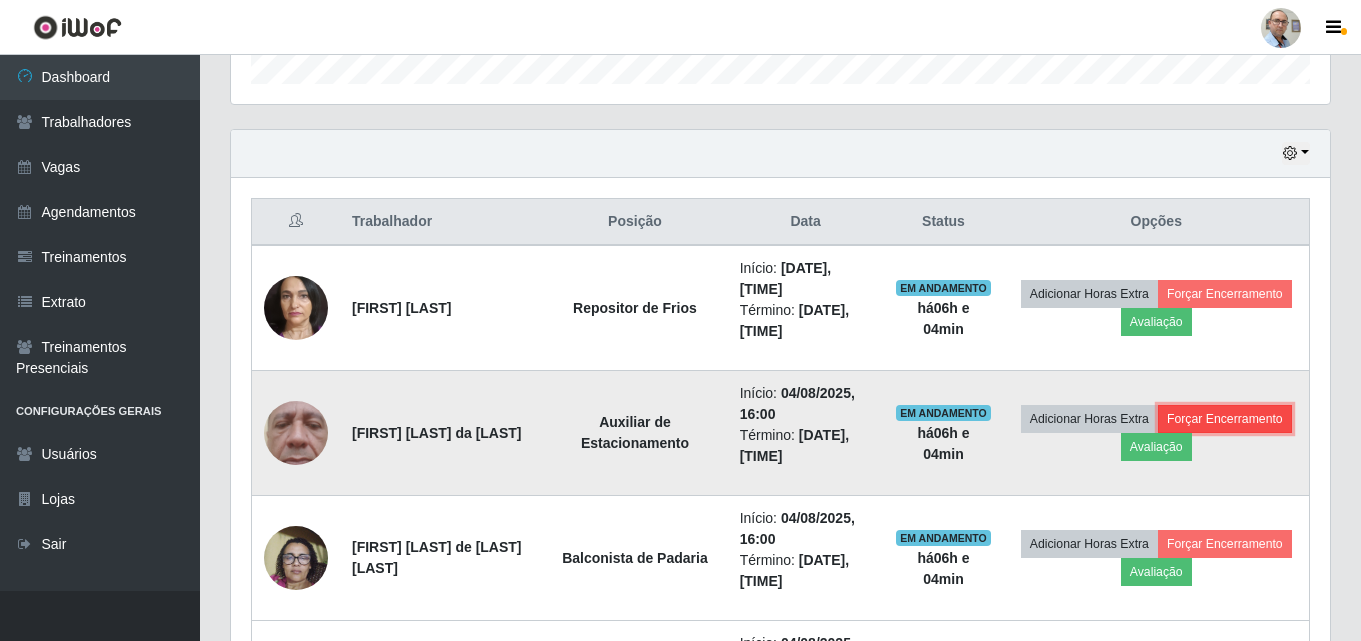 click on "Forçar Encerramento" at bounding box center (1225, 419) 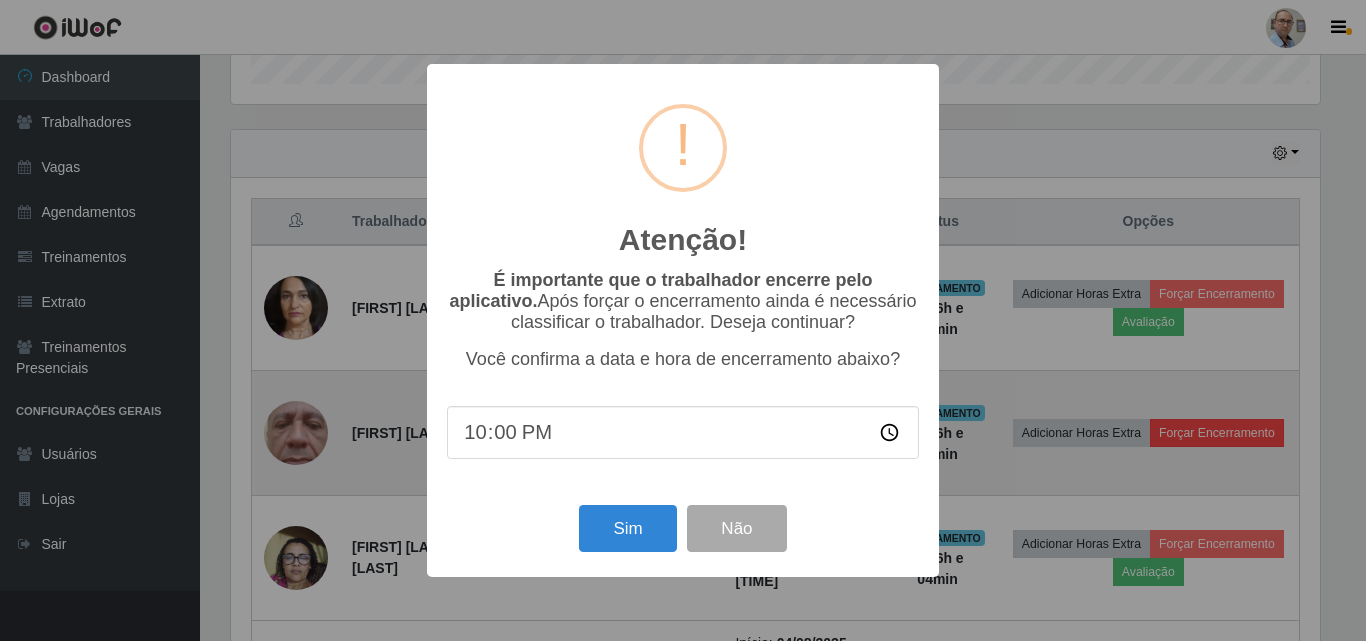 scroll, scrollTop: 999585, scrollLeft: 998911, axis: both 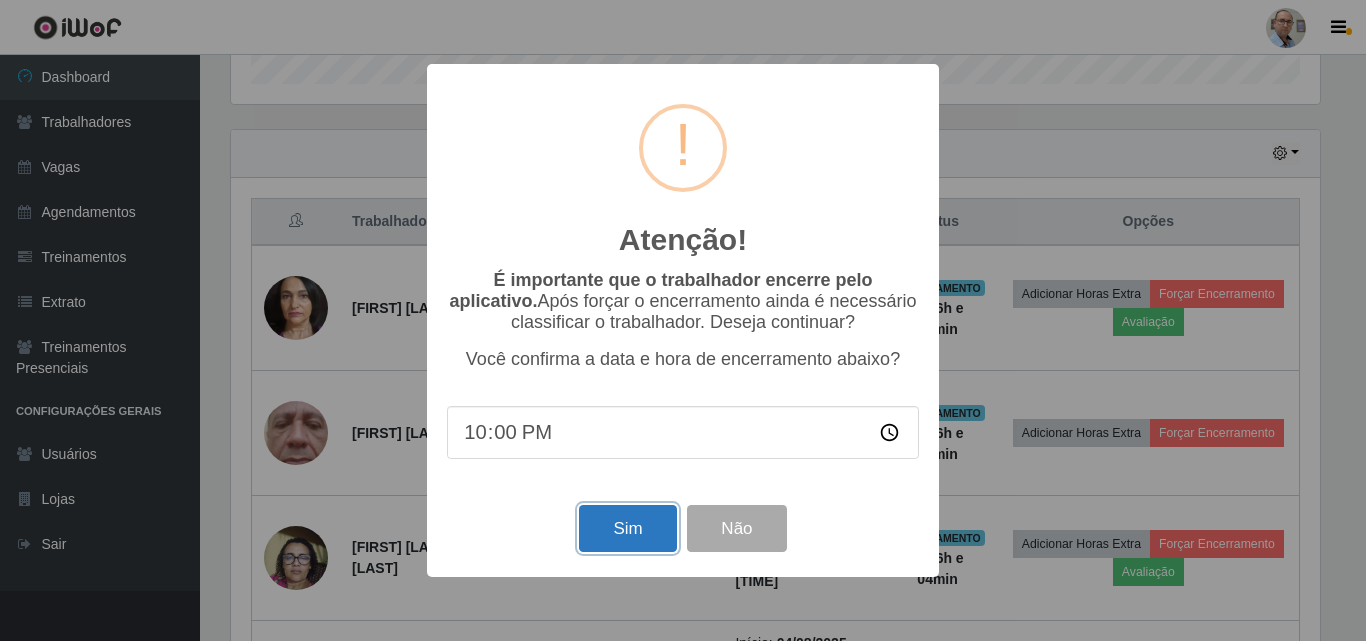 click on "Sim" at bounding box center [627, 528] 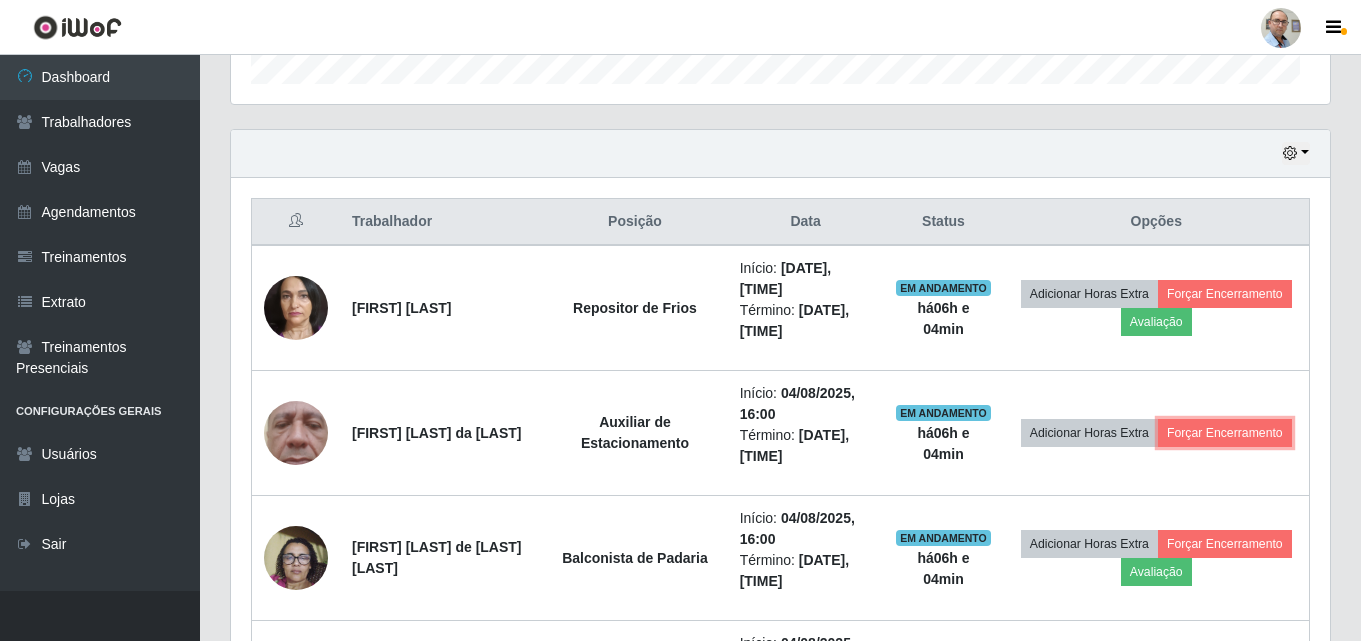 scroll, scrollTop: 999585, scrollLeft: 998901, axis: both 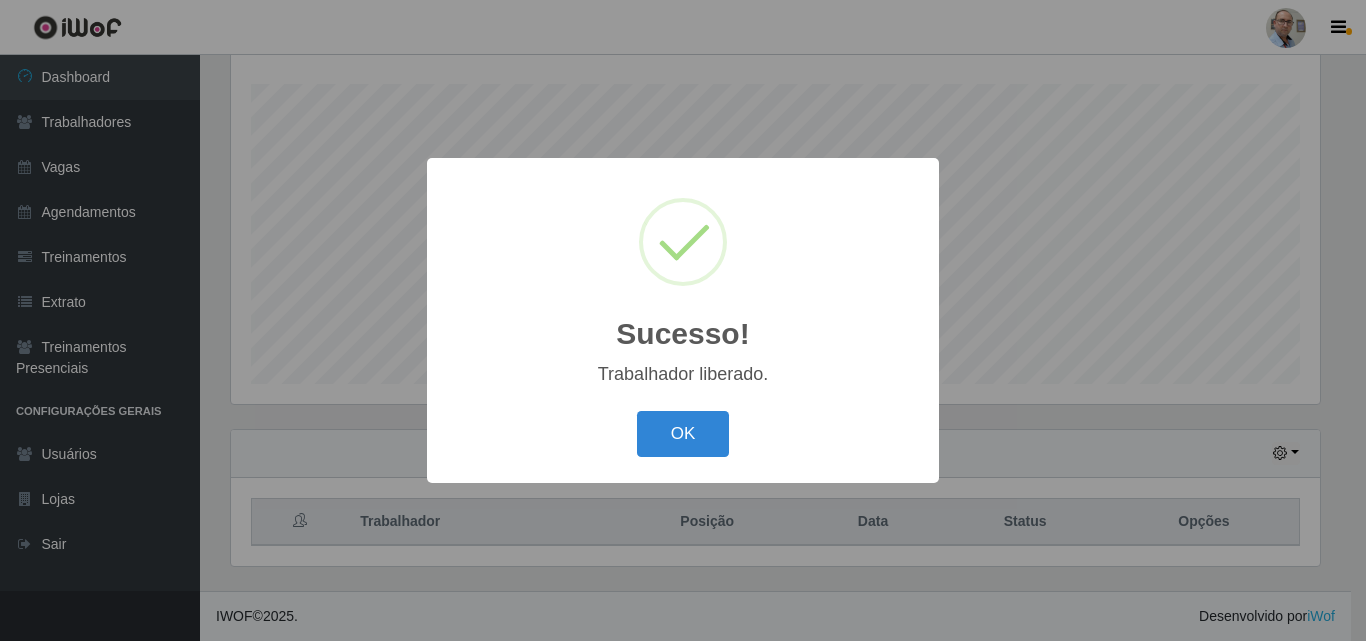 click on "Sucesso! × Trabalhador liberado. OK Cancel" at bounding box center (683, 320) 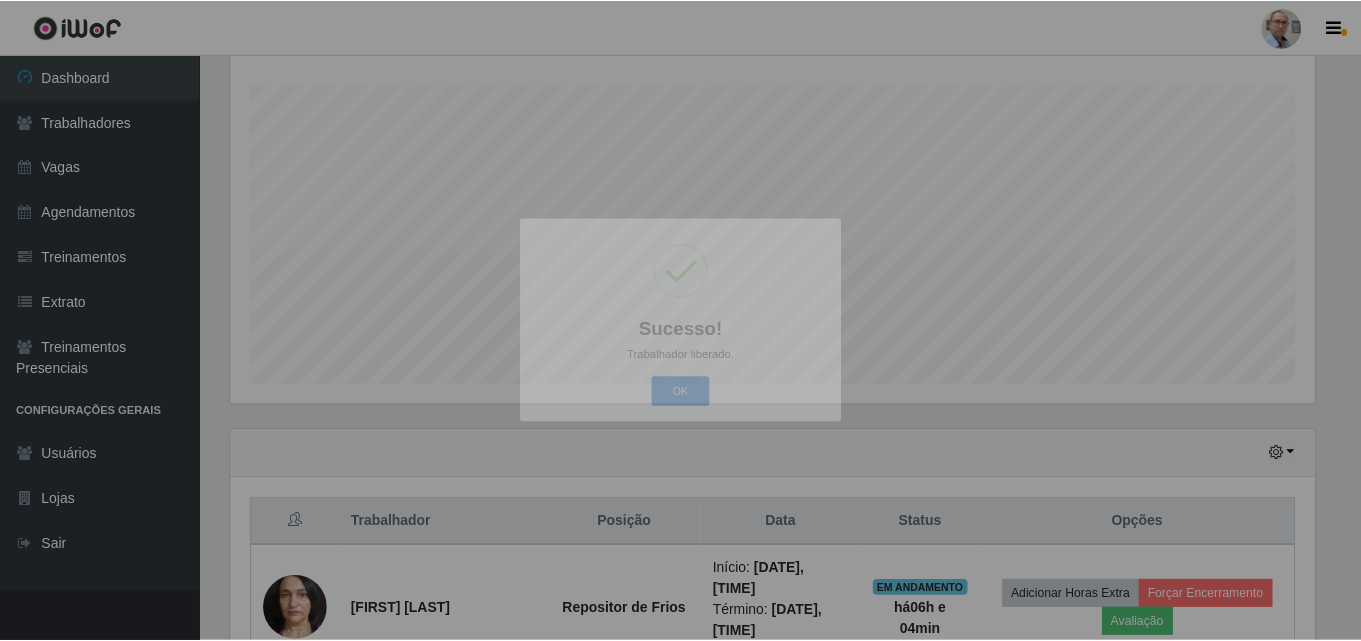 scroll, scrollTop: 999585, scrollLeft: 998901, axis: both 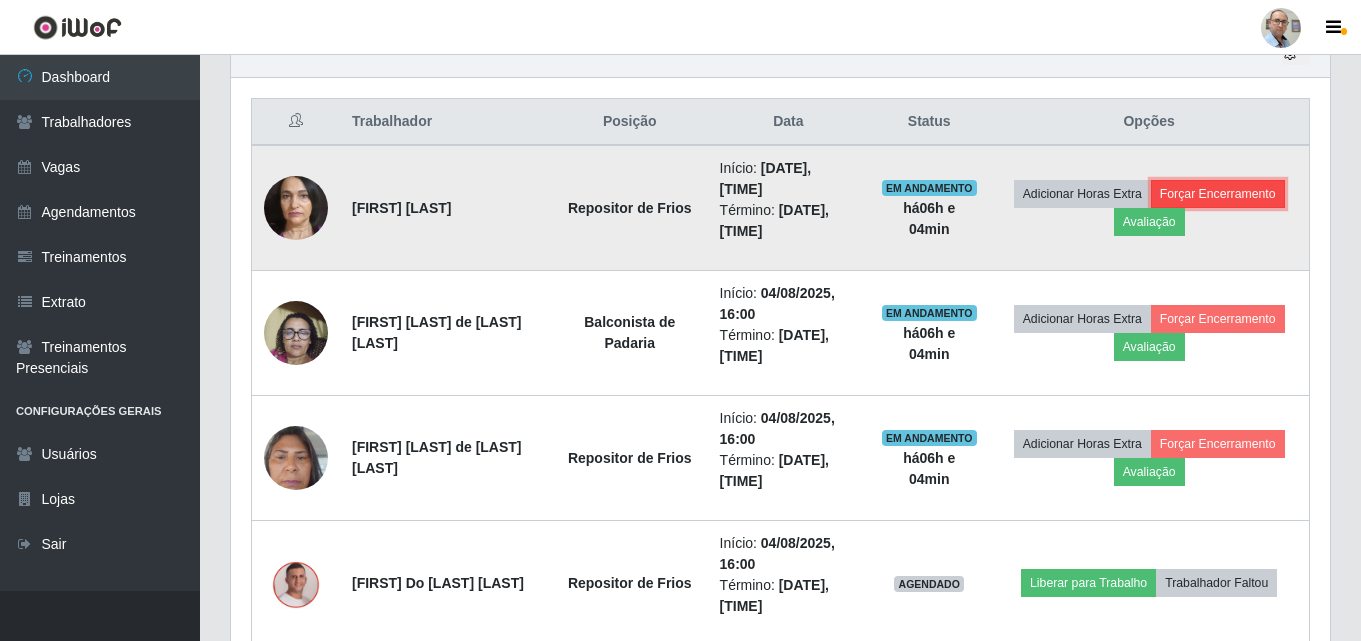 click on "Forçar Encerramento" at bounding box center (1218, 194) 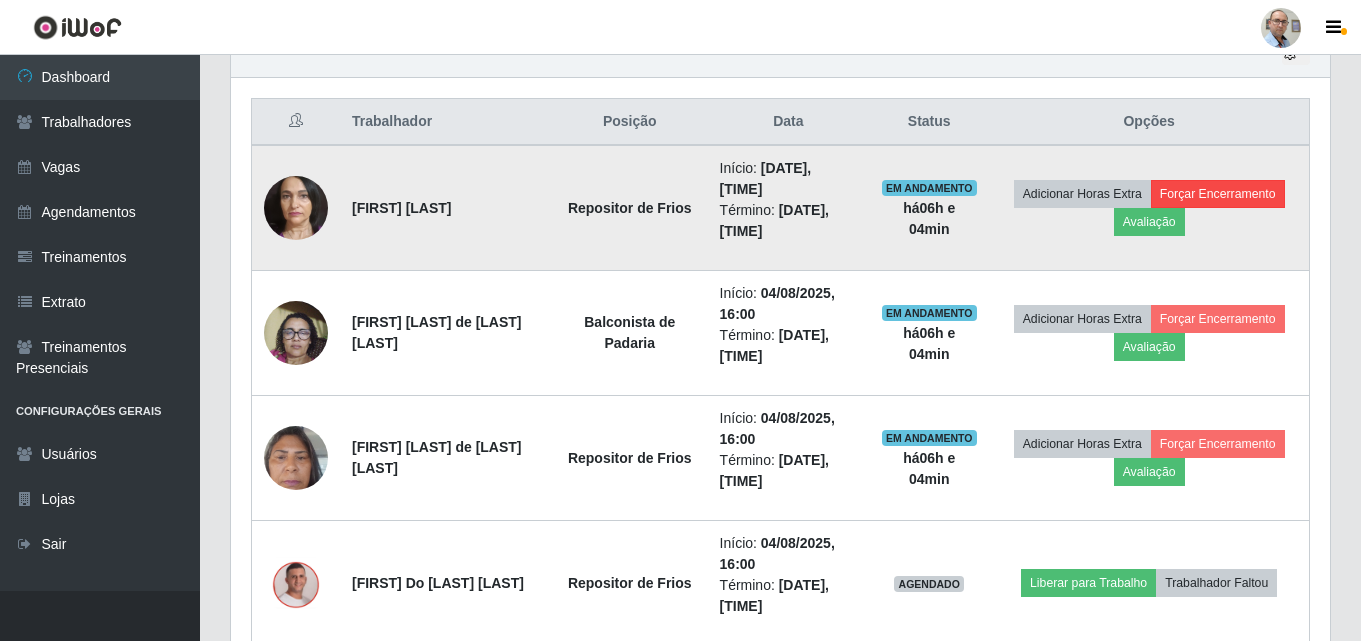 scroll, scrollTop: 999585, scrollLeft: 998911, axis: both 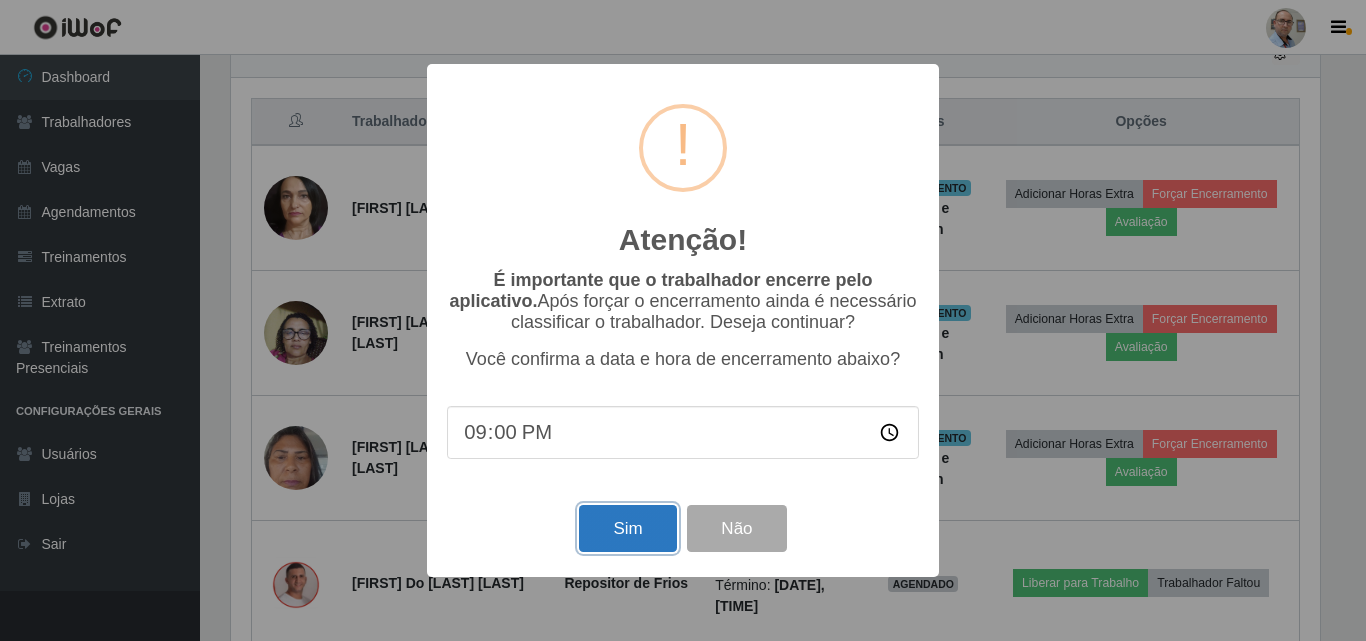 click on "Sim" at bounding box center (627, 528) 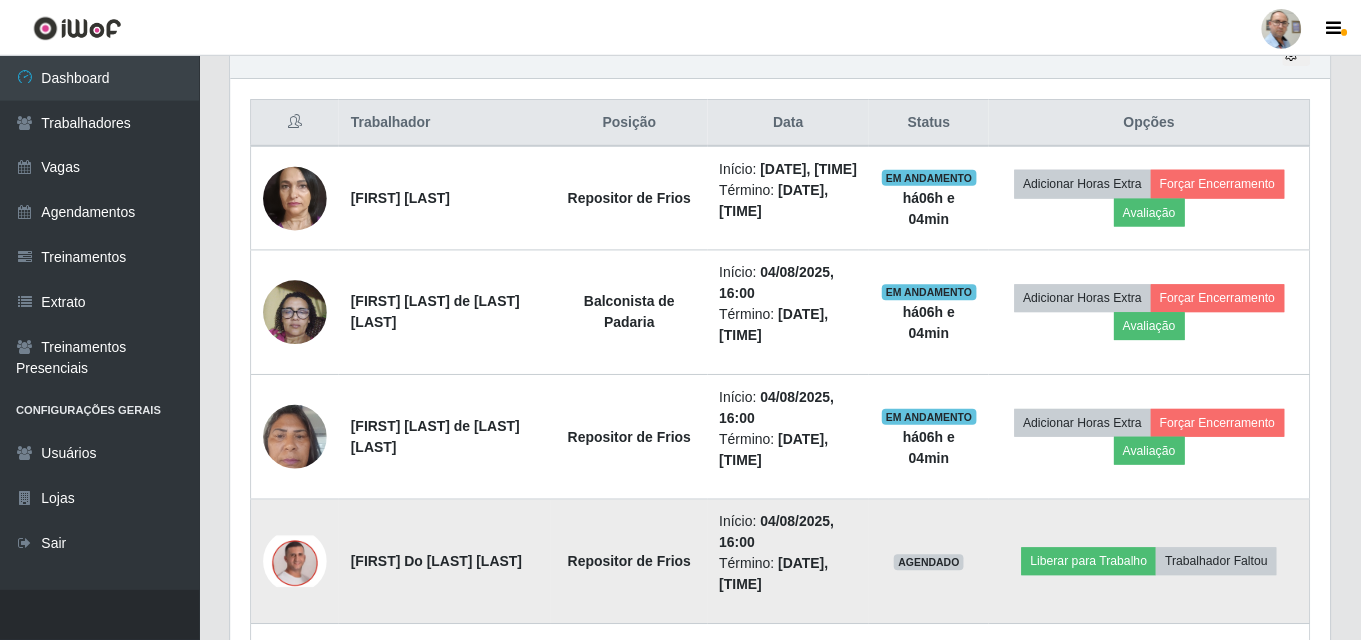 scroll, scrollTop: 999585, scrollLeft: 998901, axis: both 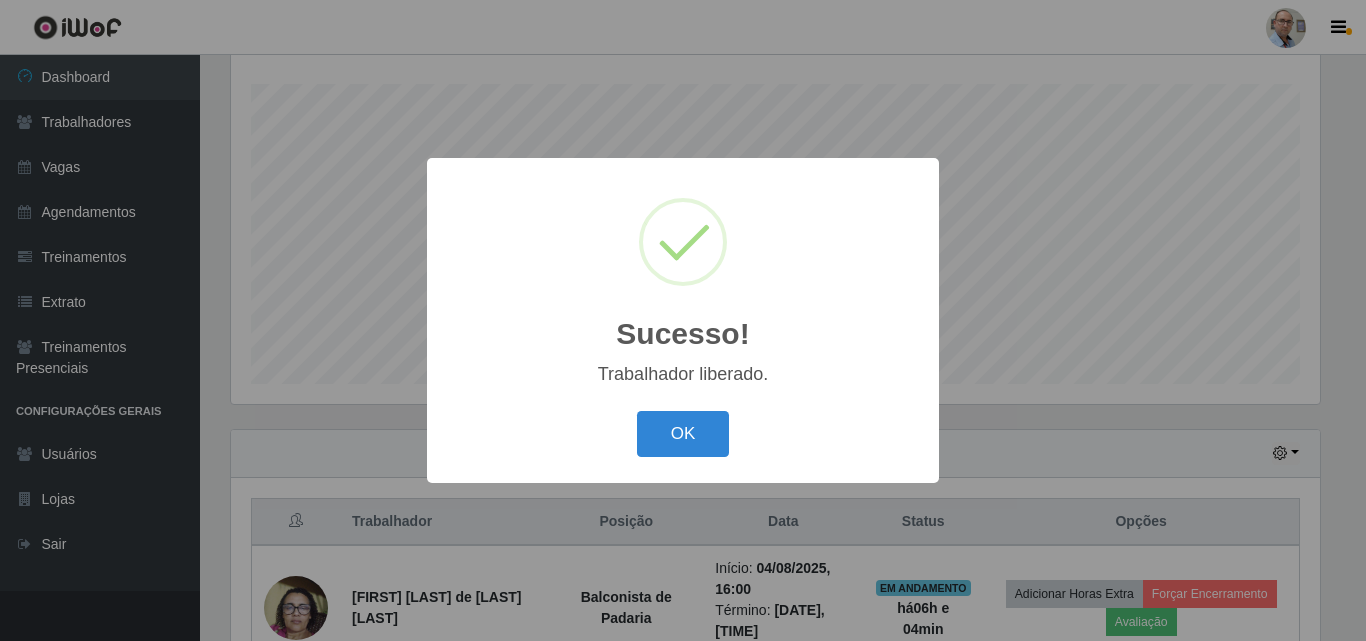 click on "Sucesso! × Trabalhador liberado. OK Cancel" at bounding box center (683, 320) 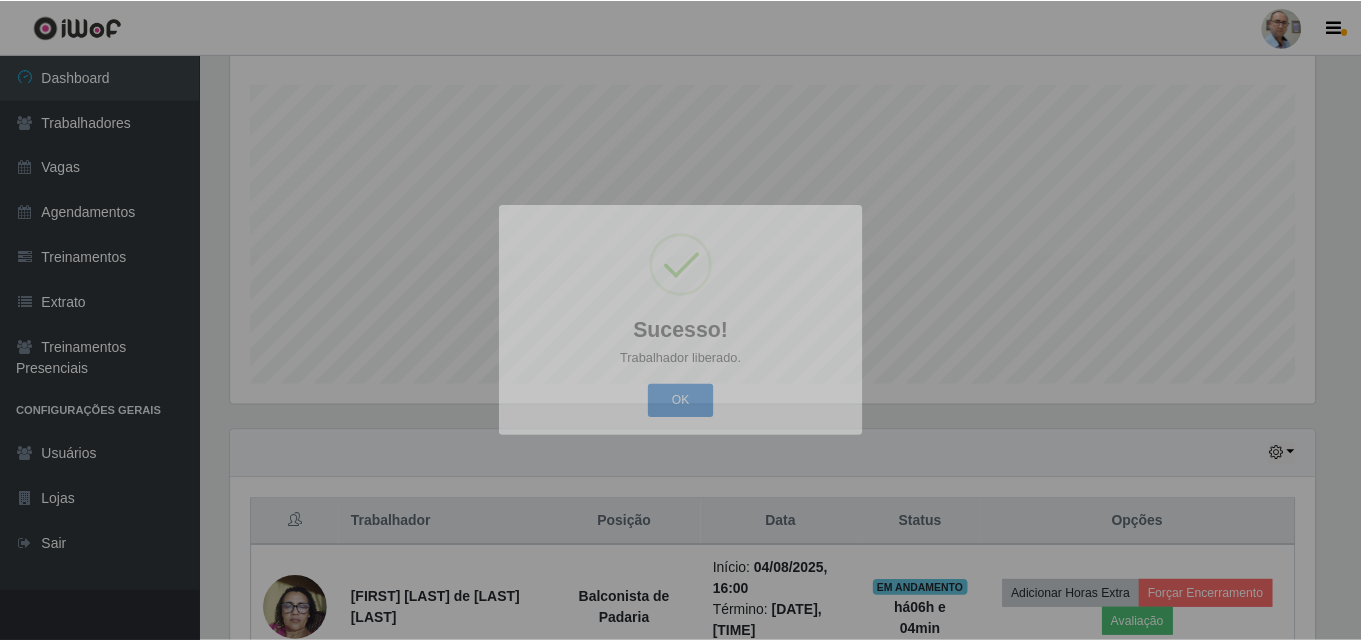 scroll, scrollTop: 999585, scrollLeft: 998901, axis: both 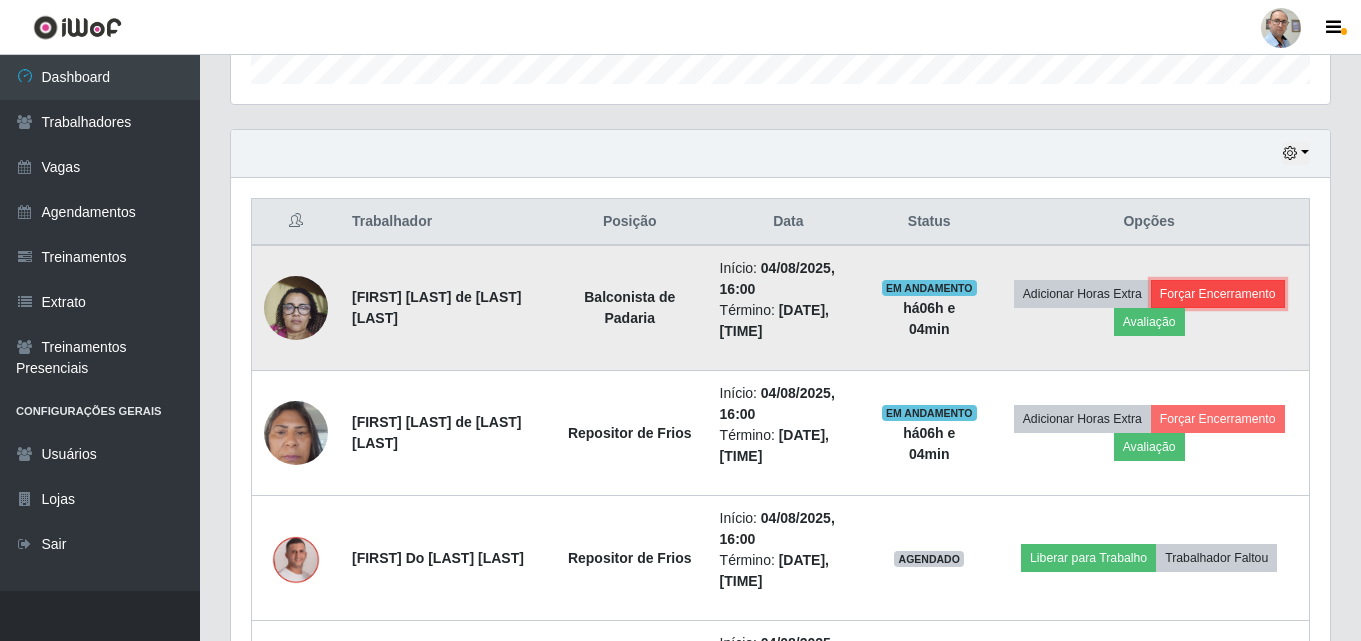 click on "Forçar Encerramento" at bounding box center (1218, 294) 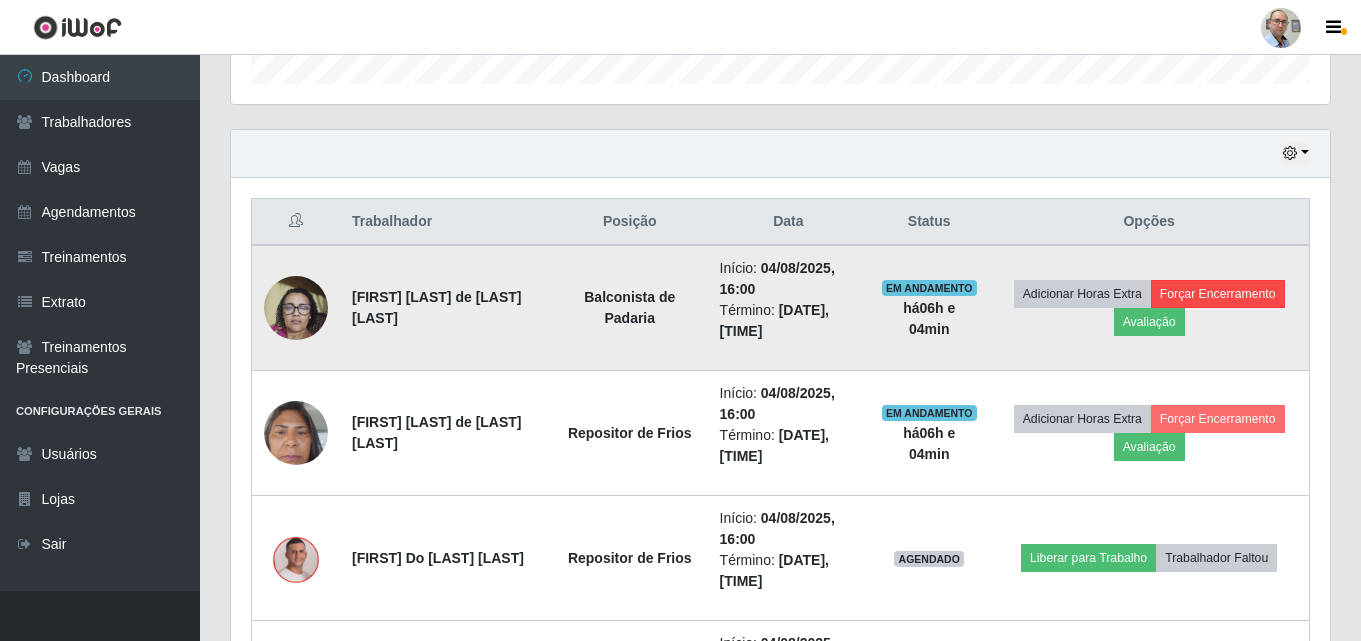 scroll, scrollTop: 999585, scrollLeft: 998911, axis: both 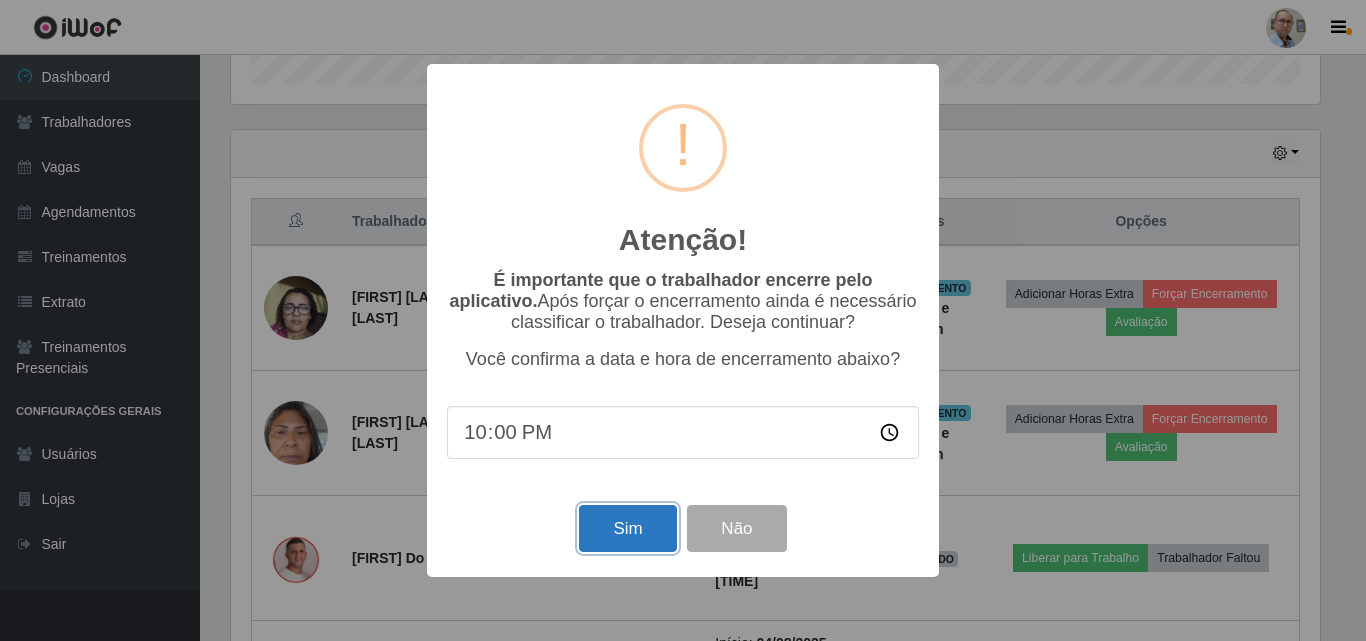 click on "Sim" at bounding box center [627, 528] 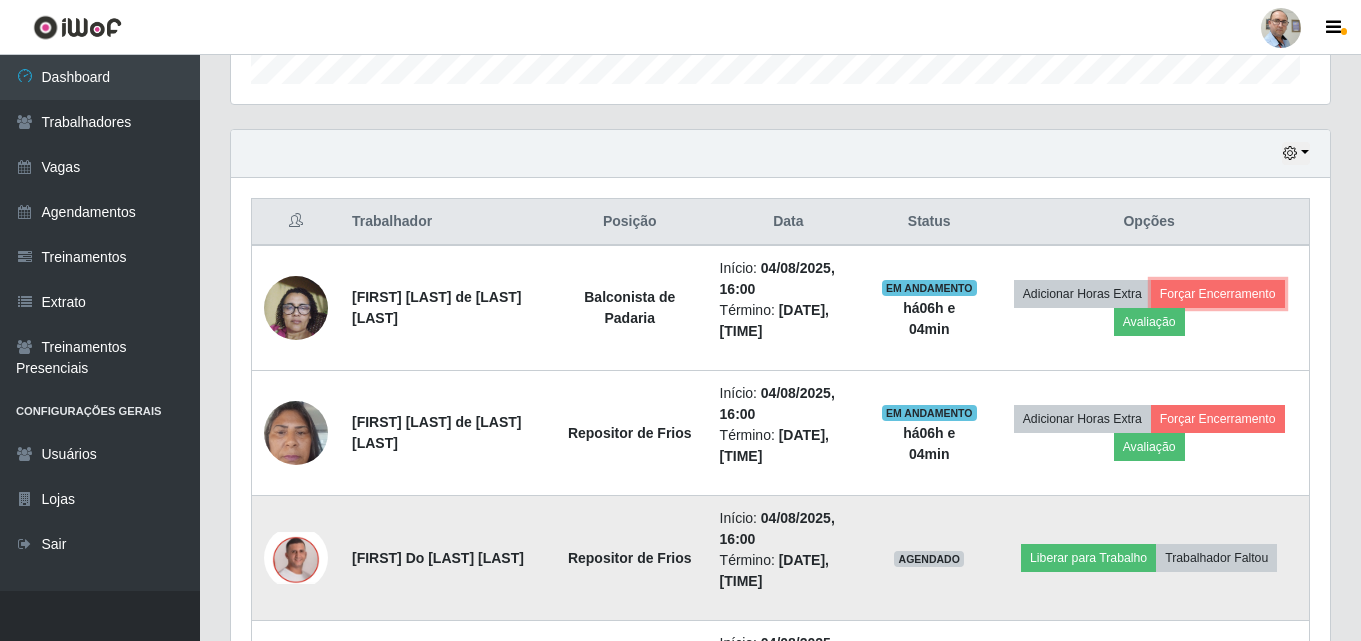 scroll, scrollTop: 999585, scrollLeft: 998901, axis: both 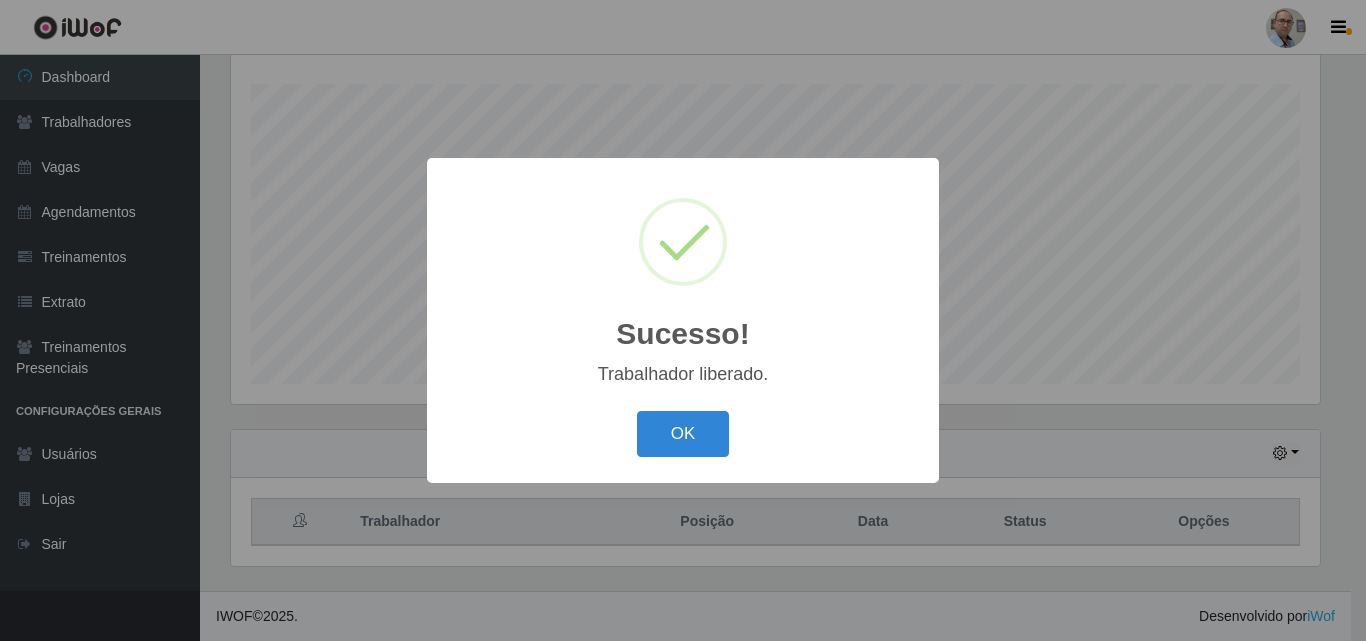 click on "Sucesso! × Trabalhador liberado. OK Cancel" at bounding box center (683, 320) 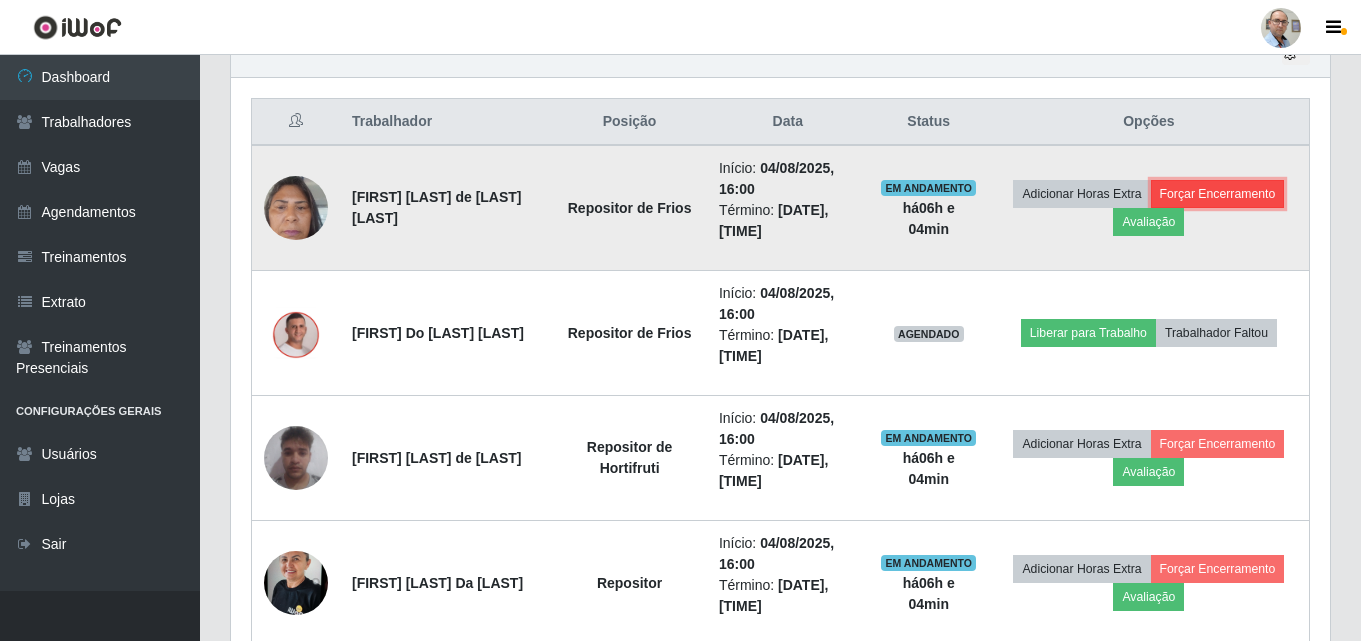 click on "Forçar Encerramento" at bounding box center (1218, 194) 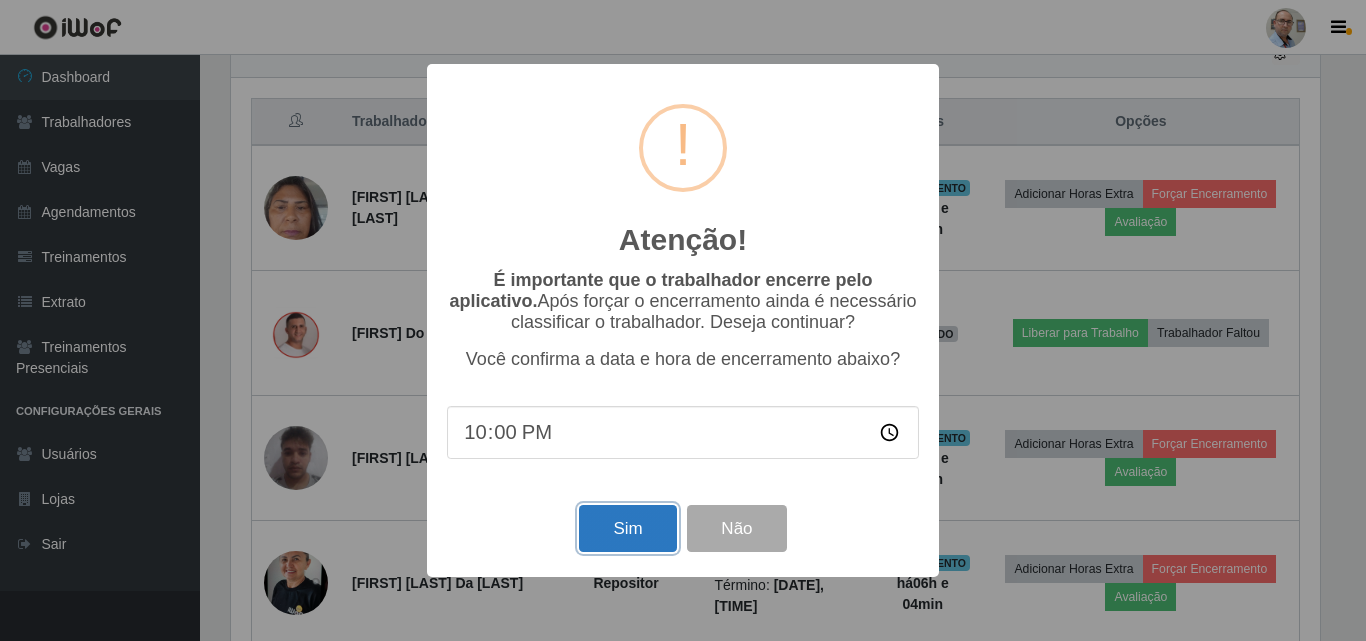click on "Sim" at bounding box center [627, 528] 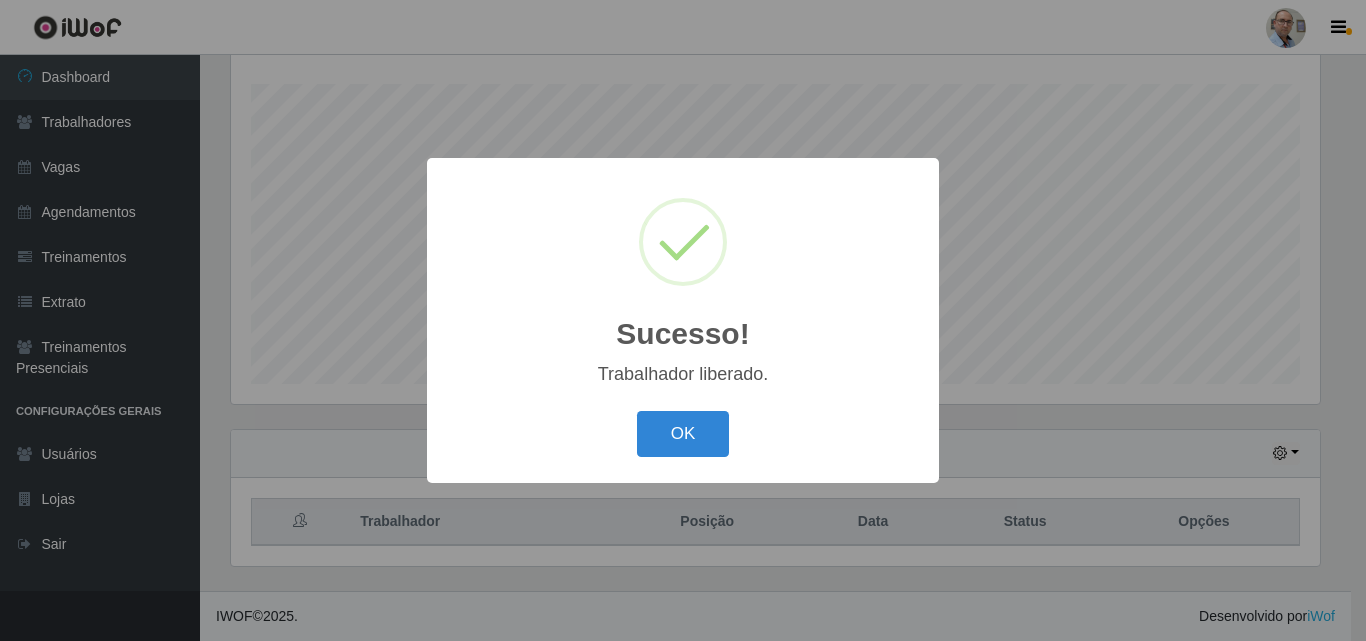 click on "Sucesso! × Trabalhador liberado. OK Cancel" at bounding box center (683, 320) 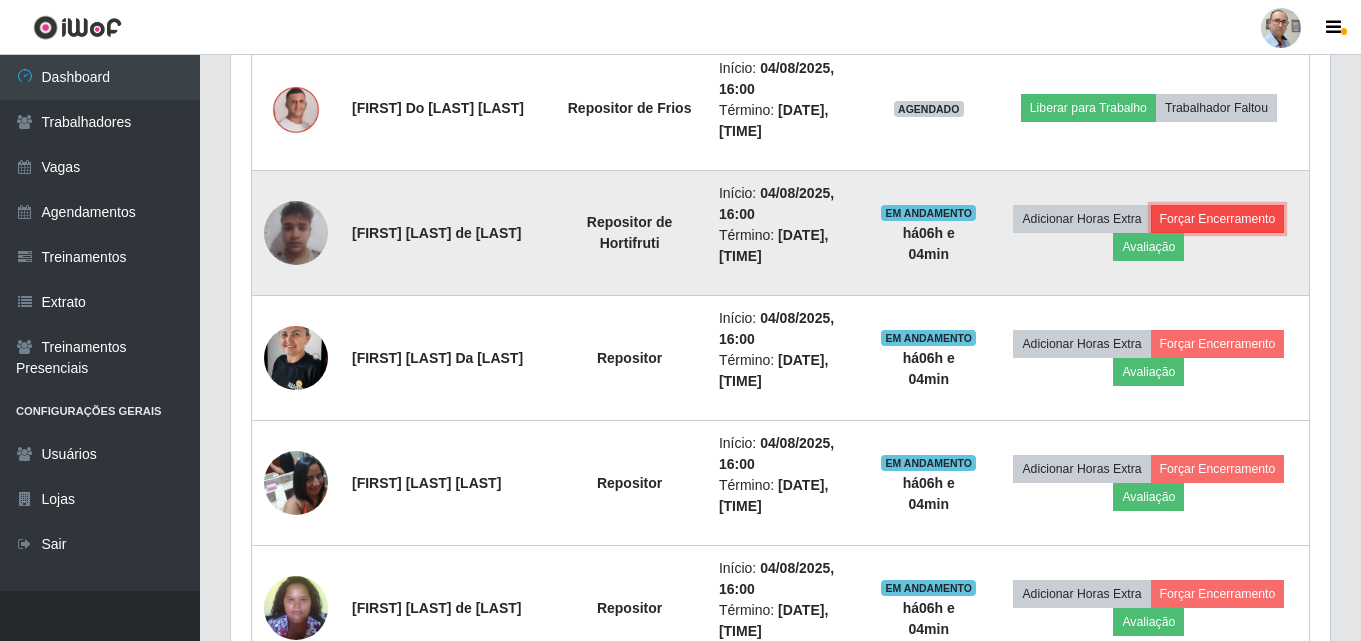 click on "Forçar Encerramento" at bounding box center [1218, 219] 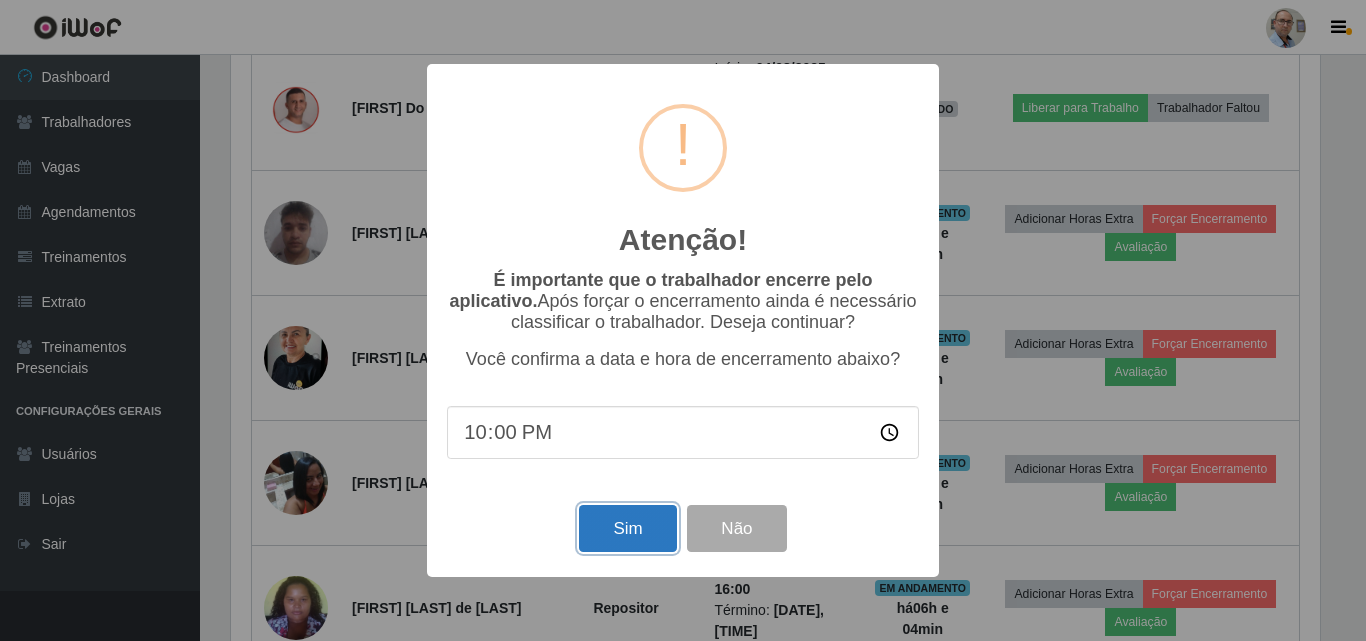 click on "Sim" at bounding box center (627, 528) 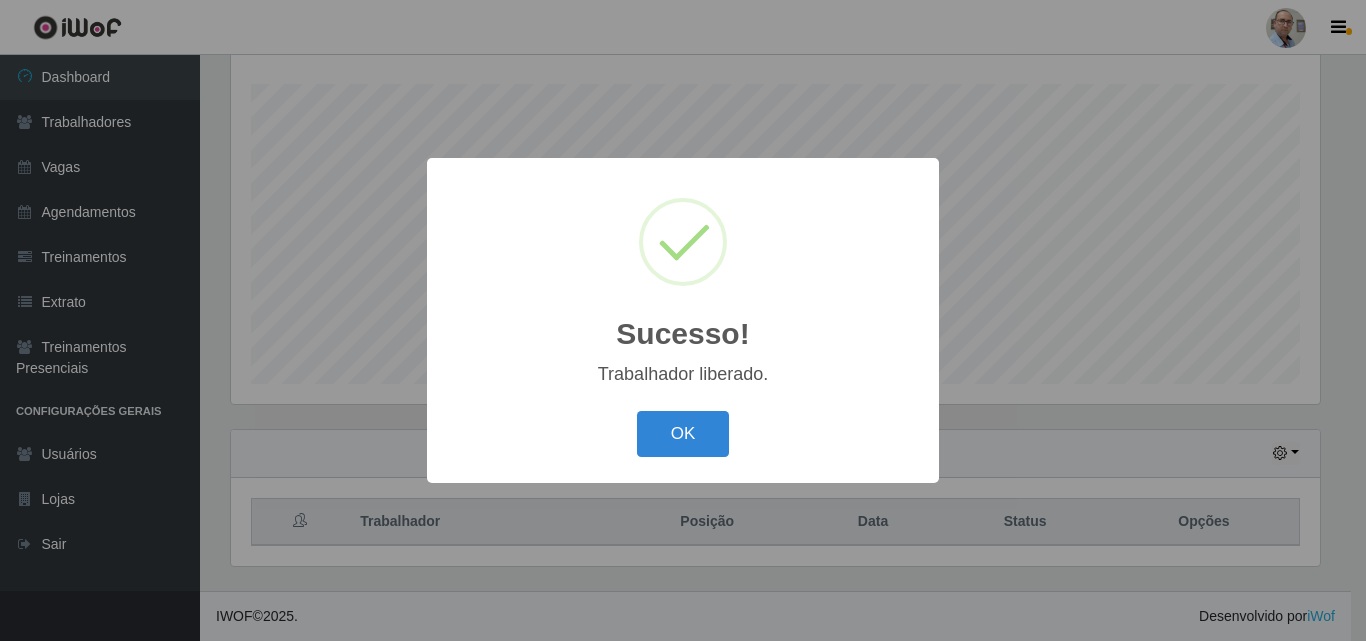 click on "Sucesso! × Trabalhador liberado. OK Cancel" at bounding box center (683, 320) 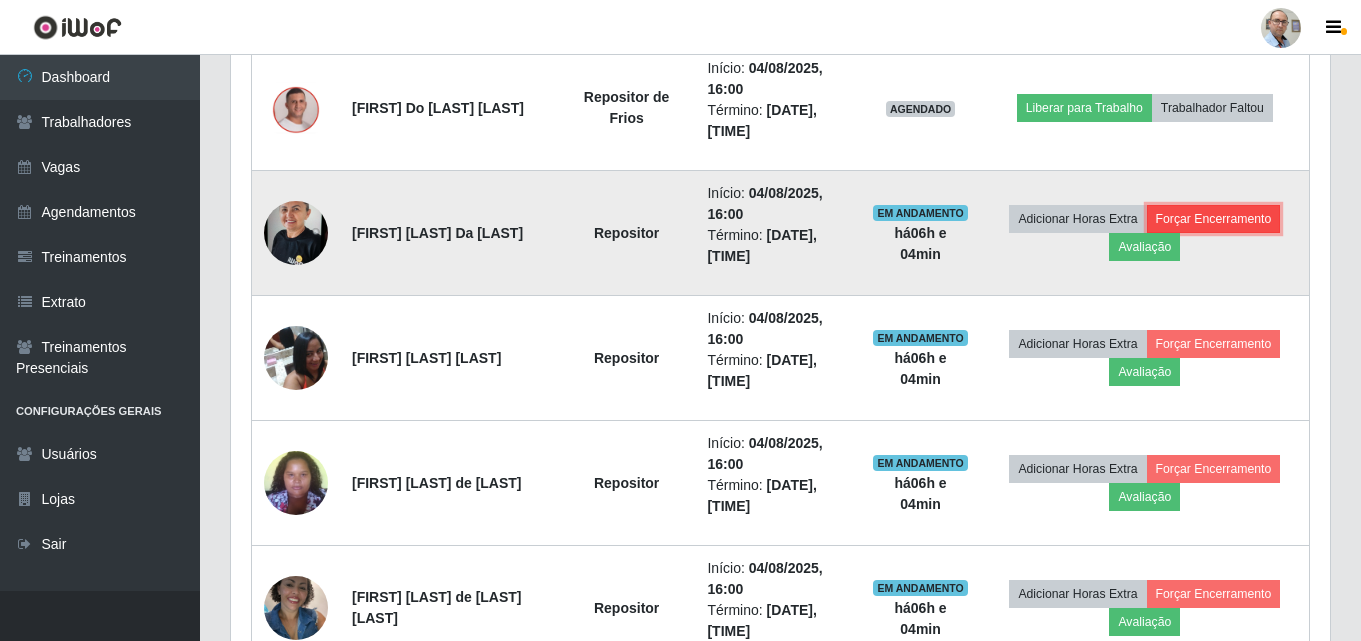 click on "Forçar Encerramento" at bounding box center [1214, 219] 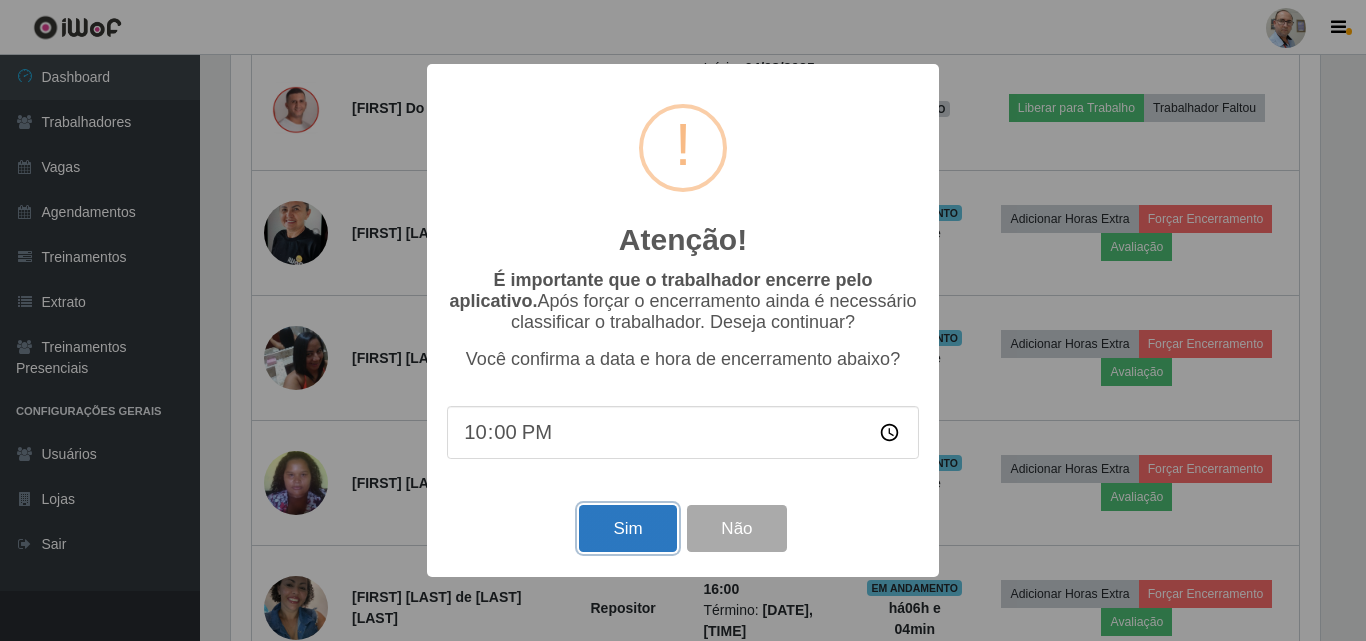 click on "Sim" at bounding box center (627, 528) 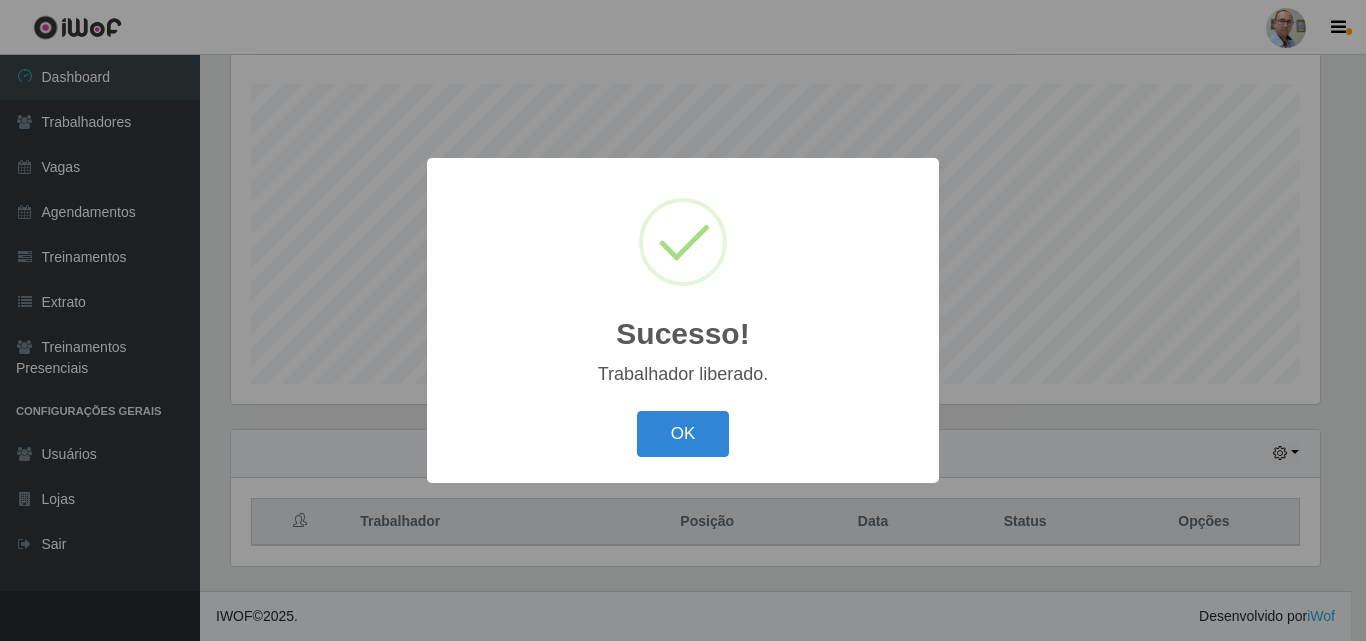 click on "Sucesso! × Trabalhador liberado. OK Cancel" at bounding box center [683, 320] 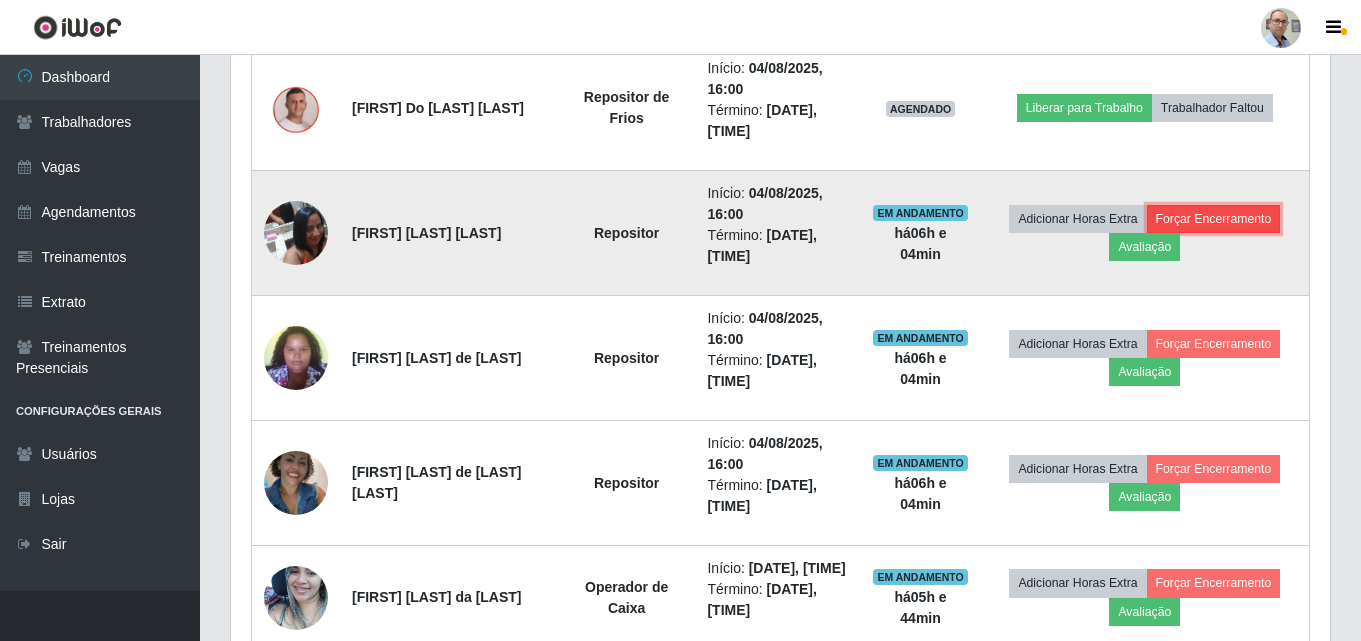 click on "Forçar Encerramento" at bounding box center [1214, 219] 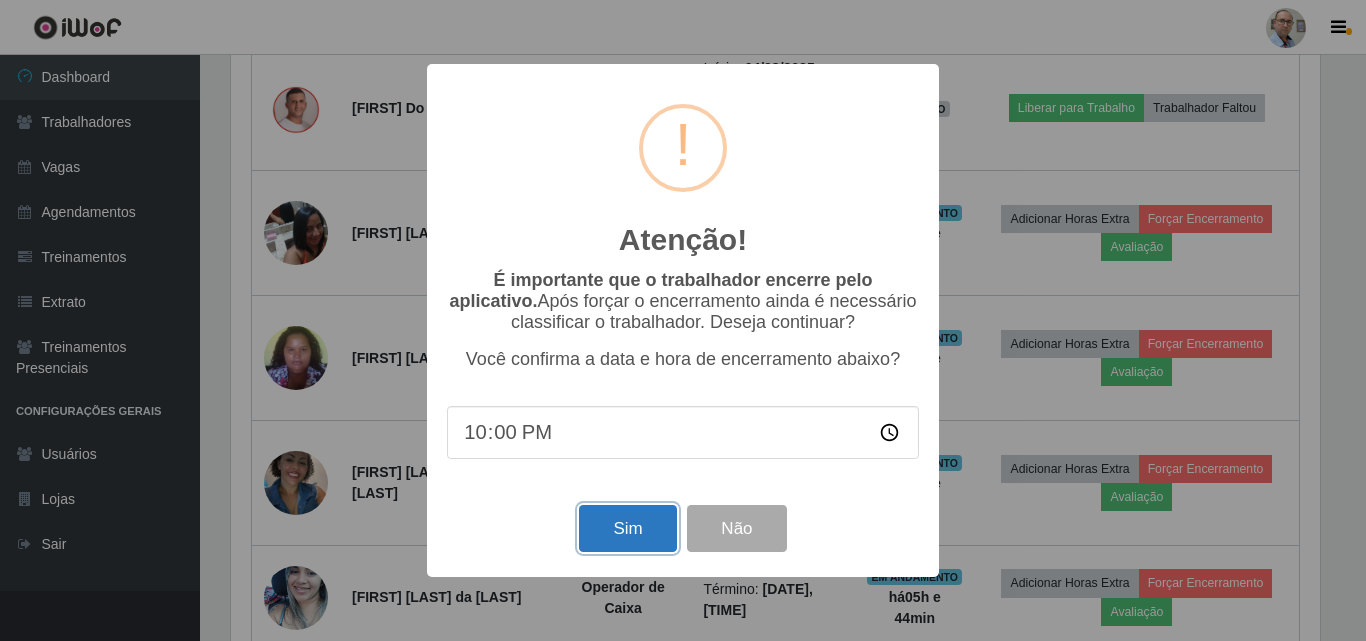 click on "Sim" at bounding box center [627, 528] 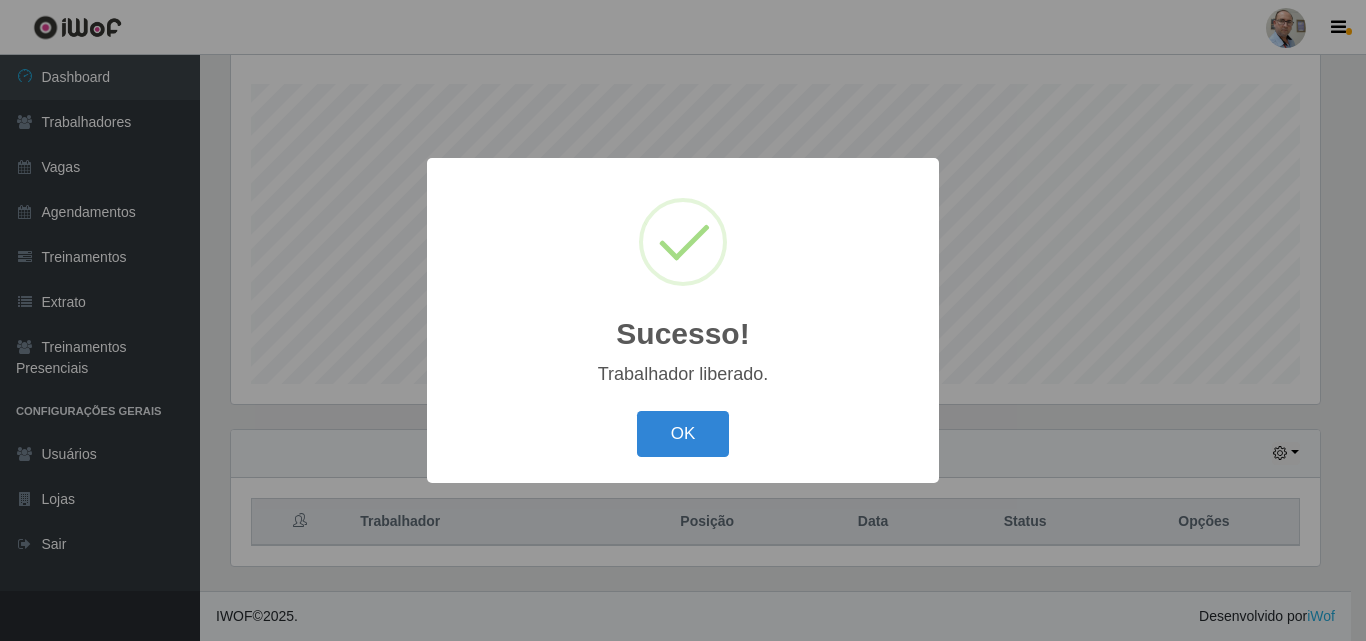 click on "Sucesso! × Trabalhador liberado. OK Cancel" at bounding box center (683, 320) 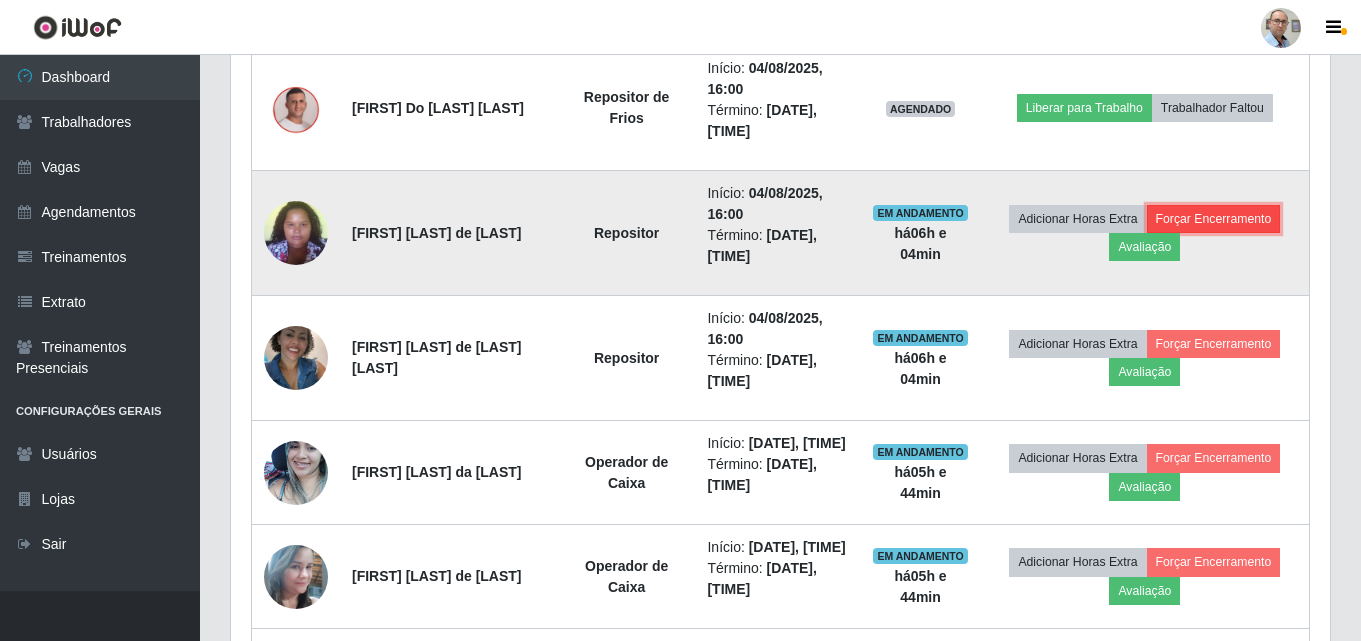click on "Forçar Encerramento" at bounding box center [1214, 219] 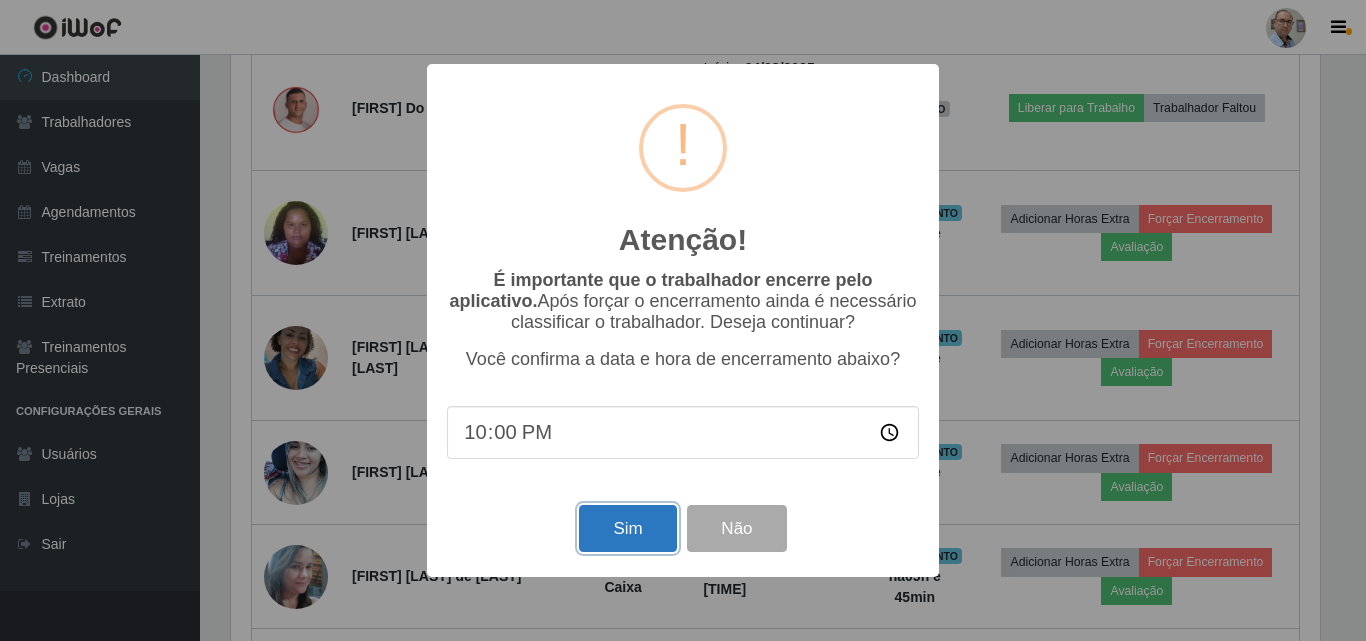 click on "Sim" at bounding box center [627, 528] 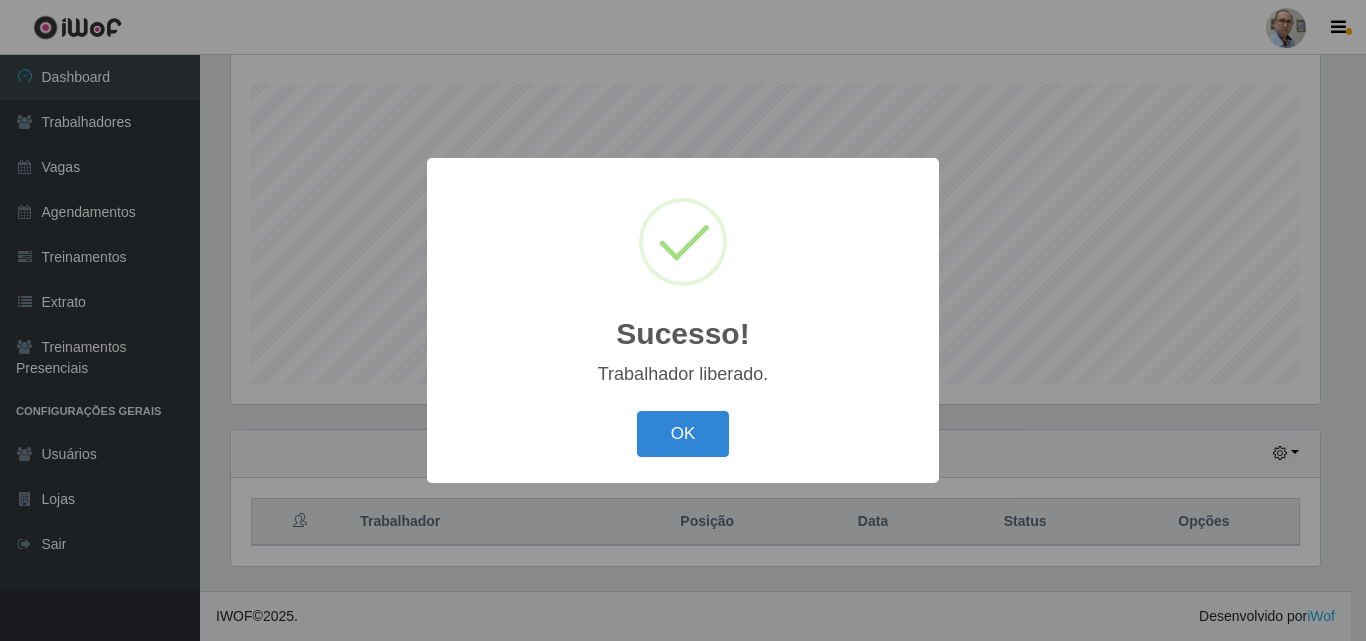 click on "Sucesso! × Trabalhador liberado. OK Cancel" at bounding box center (683, 320) 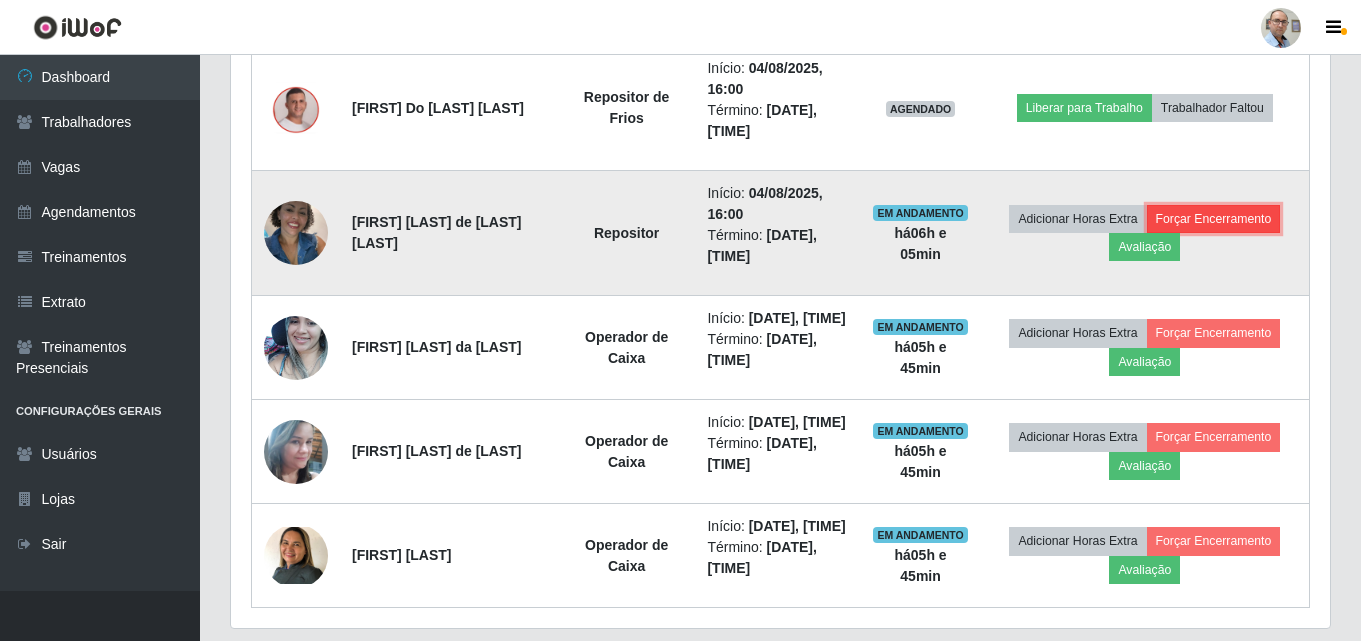 click on "Forçar Encerramento" at bounding box center [1214, 219] 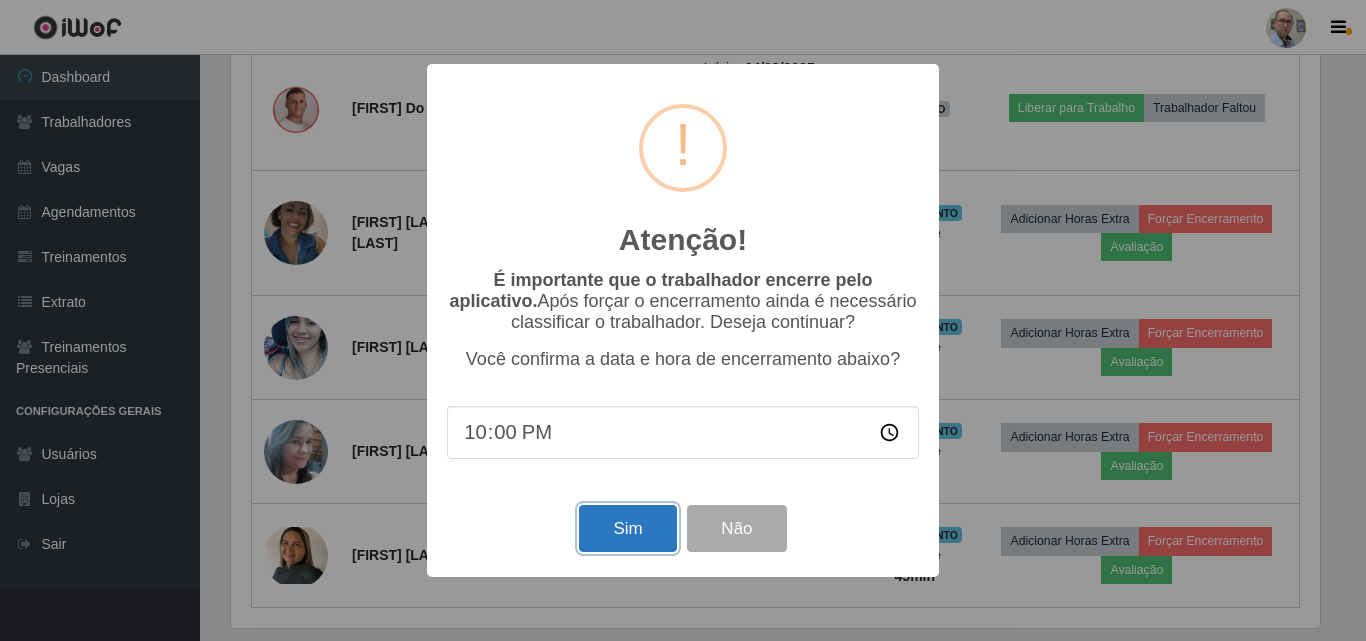 click on "Sim" at bounding box center (627, 528) 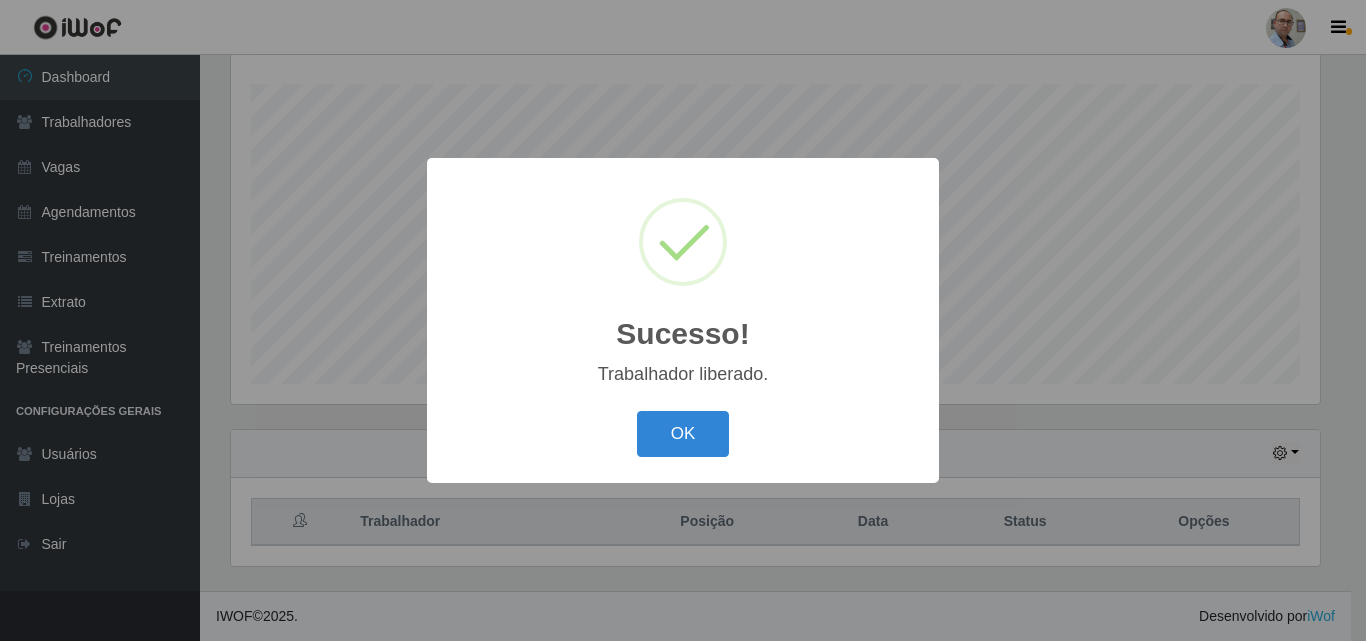 click on "Sucesso! × Trabalhador liberado. OK Cancel" at bounding box center [683, 320] 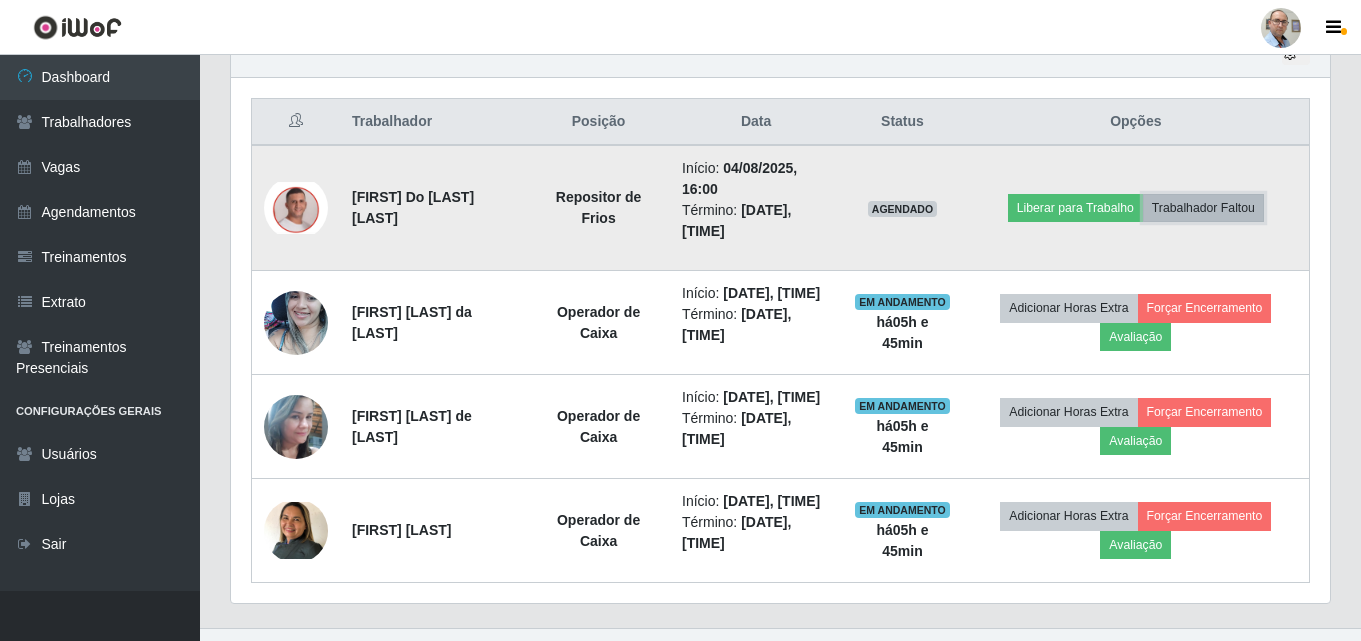 click on "Trabalhador Faltou" at bounding box center (1203, 208) 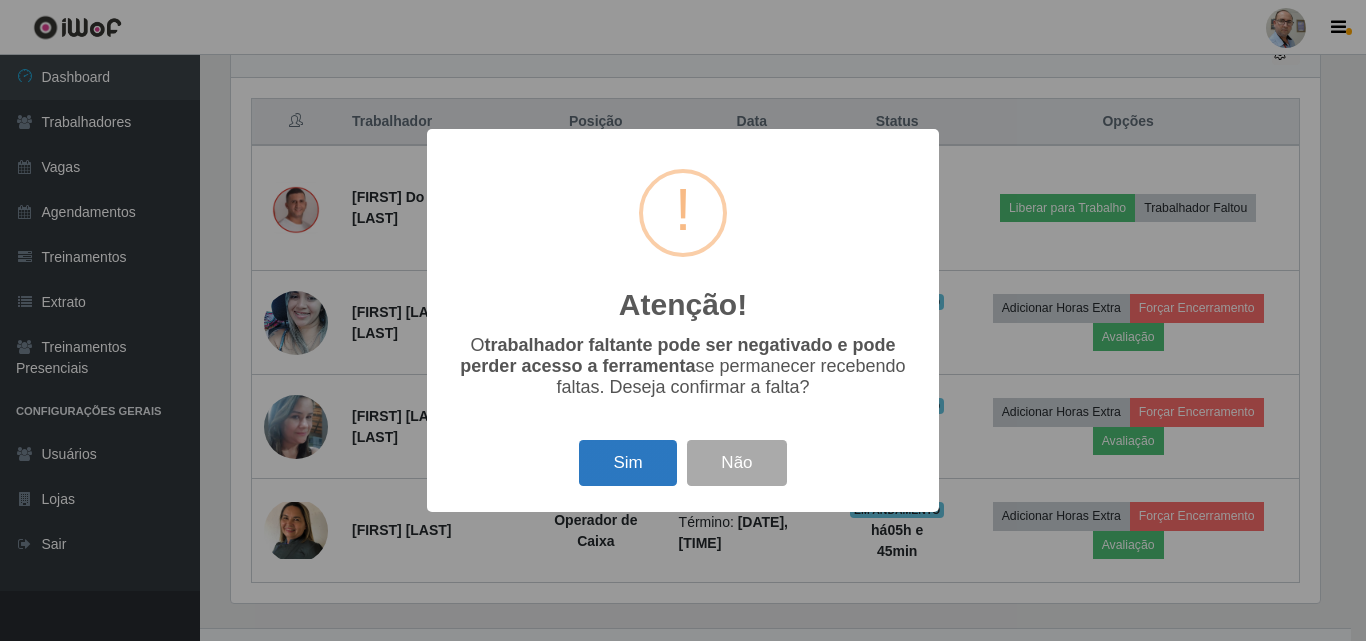 click on "Sim" at bounding box center (627, 463) 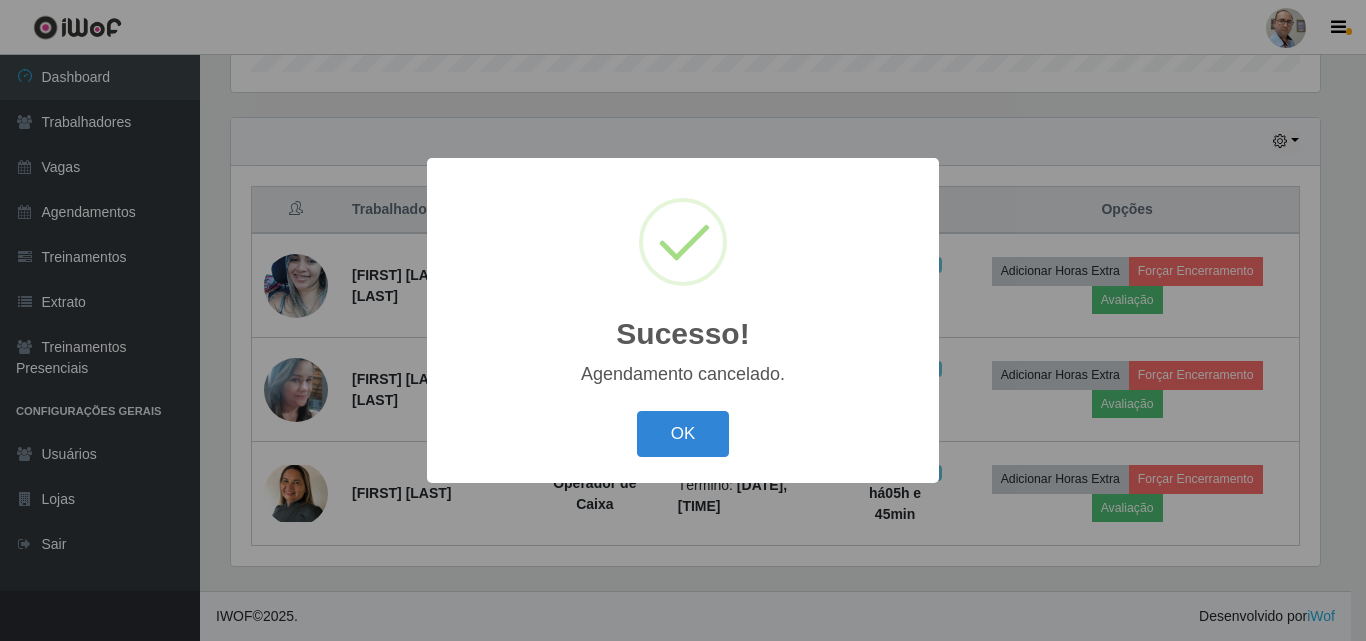 click on "Sucesso! × Agendamento cancelado. OK Cancel" at bounding box center (683, 320) 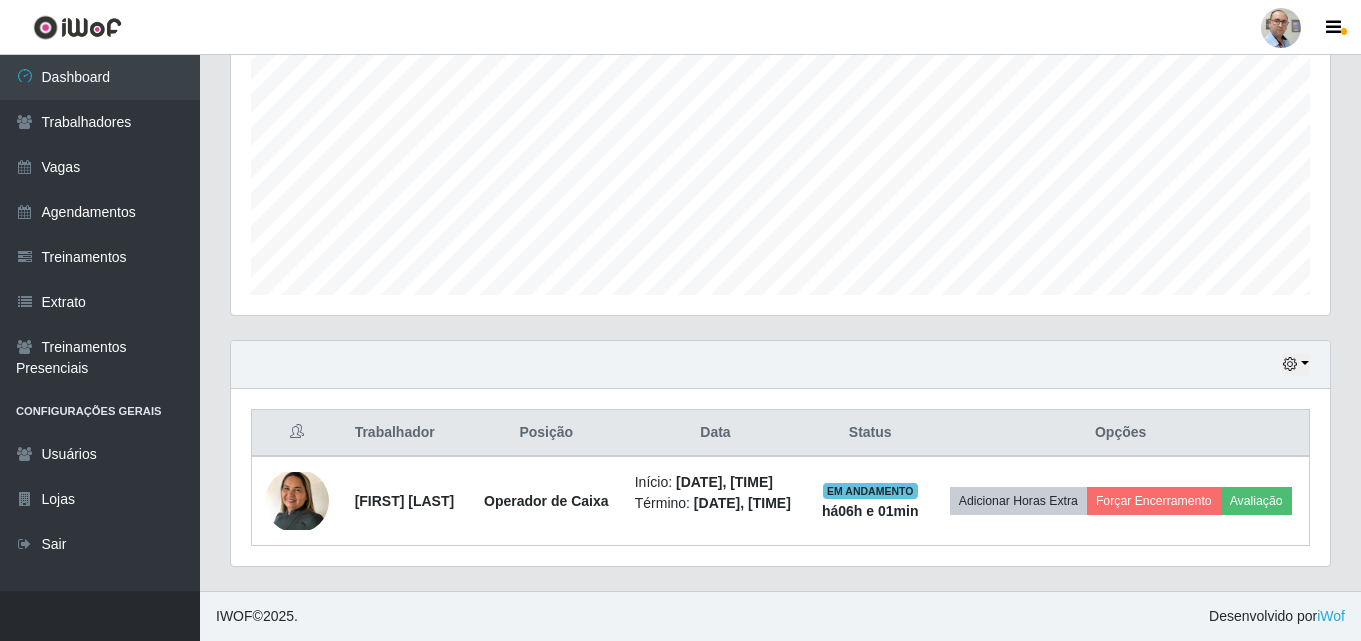scroll, scrollTop: 331, scrollLeft: 0, axis: vertical 